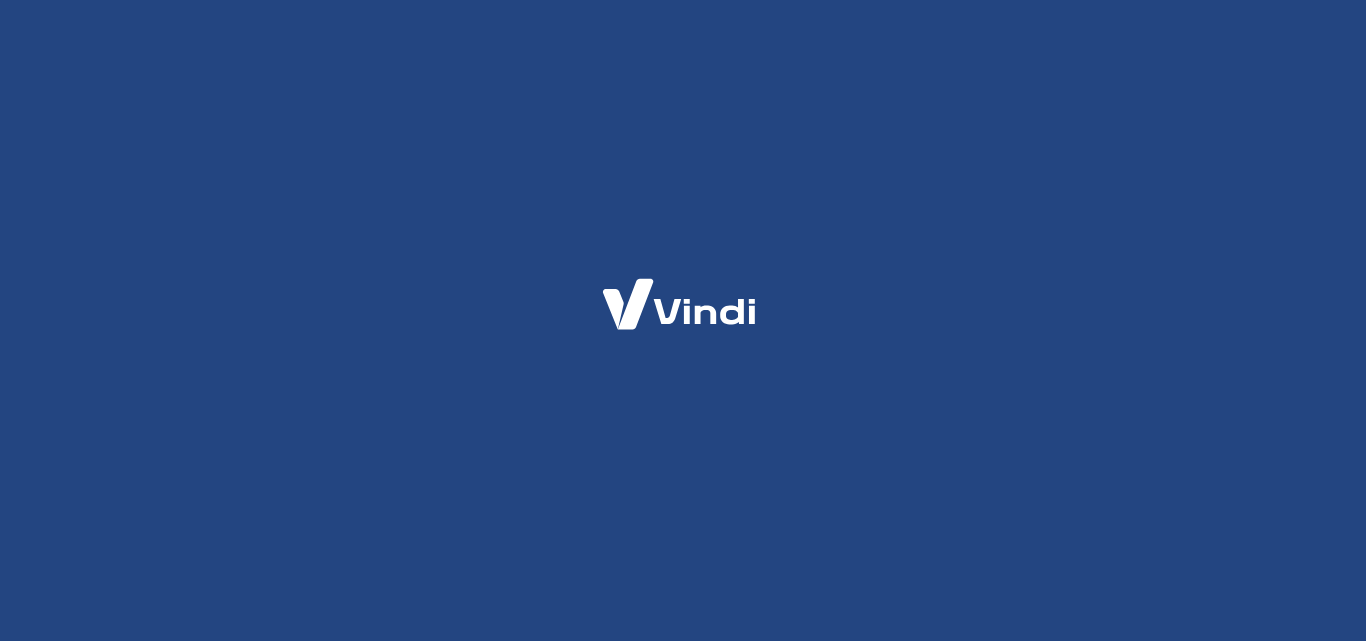 scroll, scrollTop: 0, scrollLeft: 0, axis: both 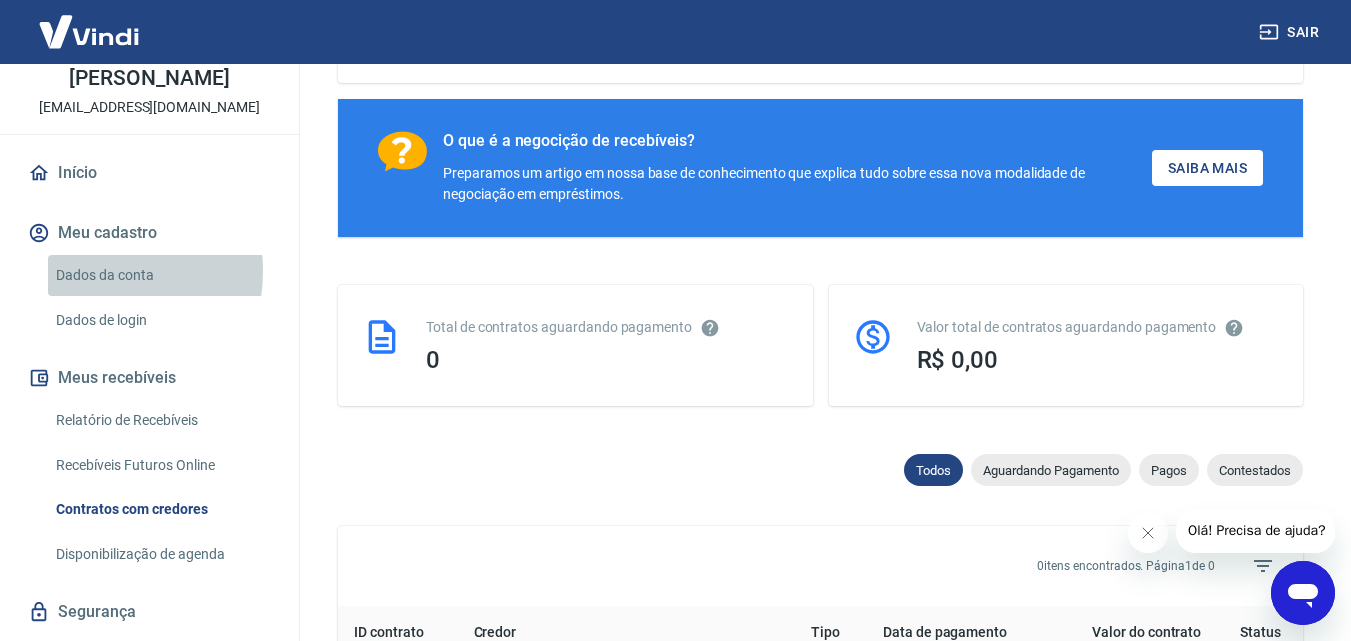 click on "Dados da conta" at bounding box center (161, 275) 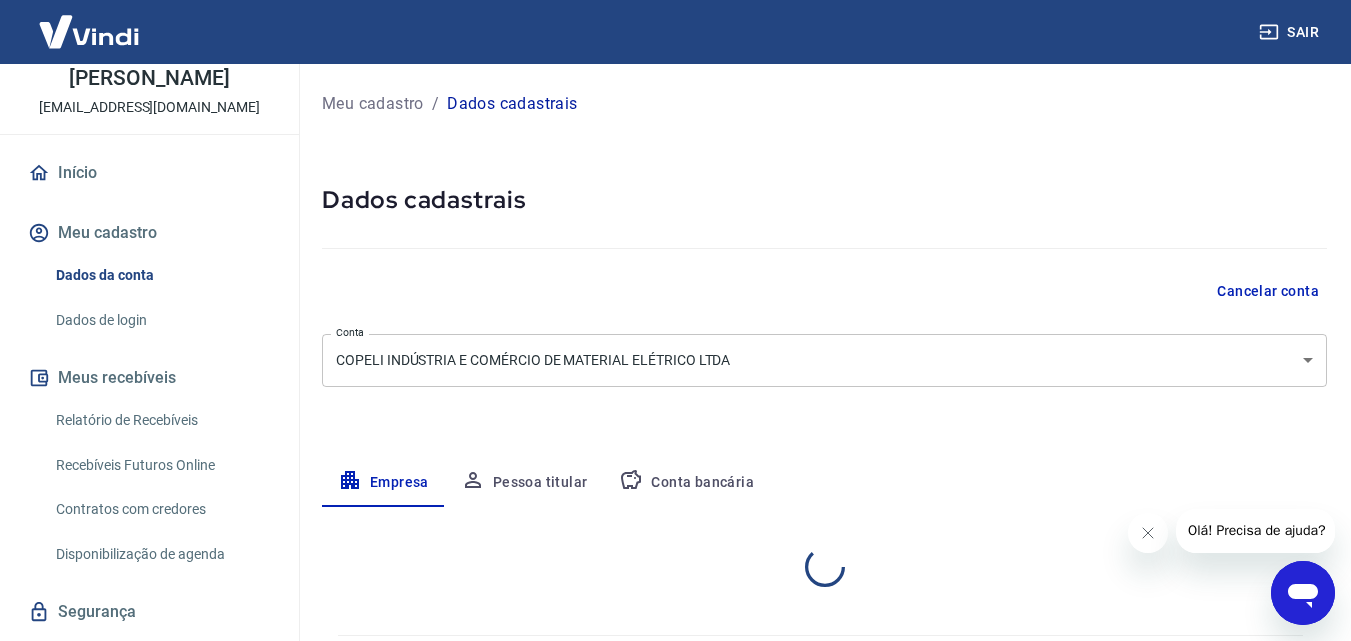select on "SP" 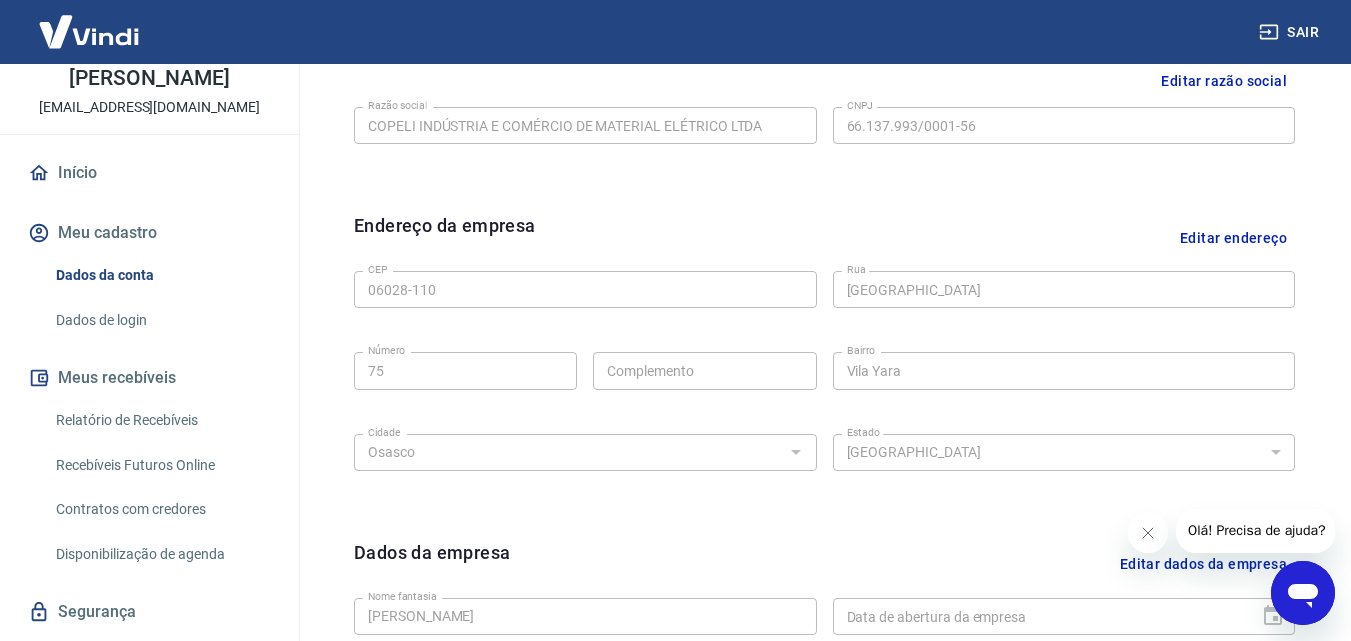 scroll, scrollTop: 801, scrollLeft: 0, axis: vertical 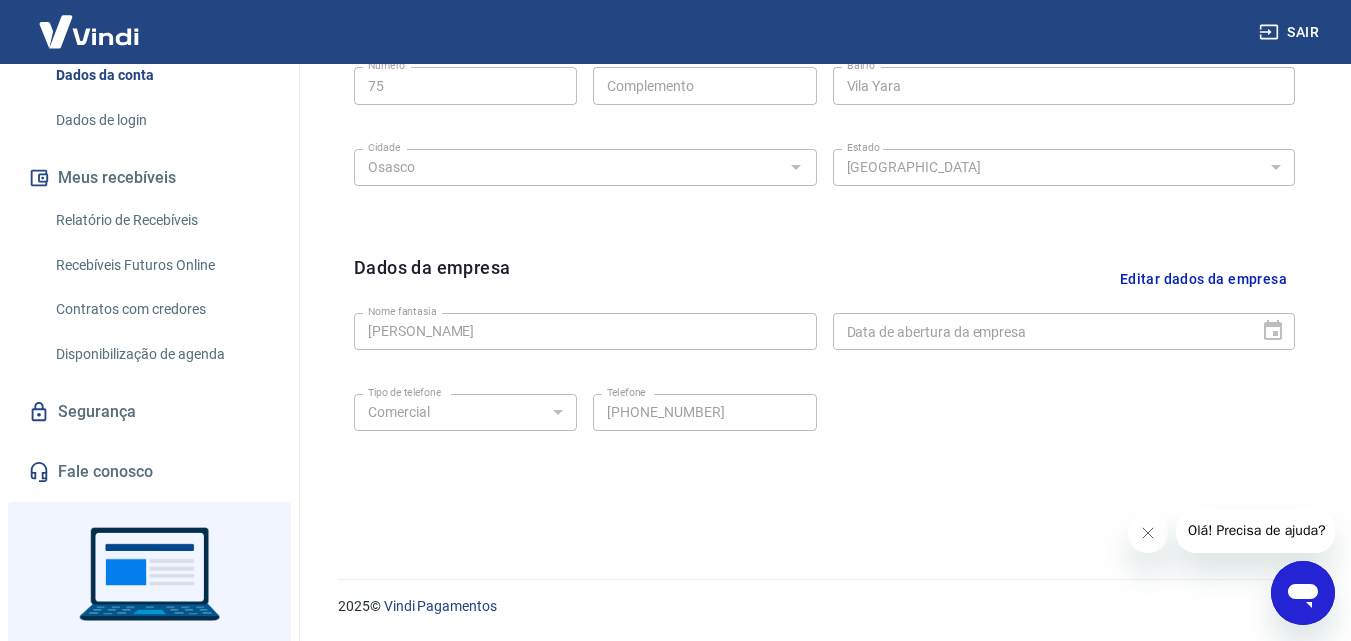 click 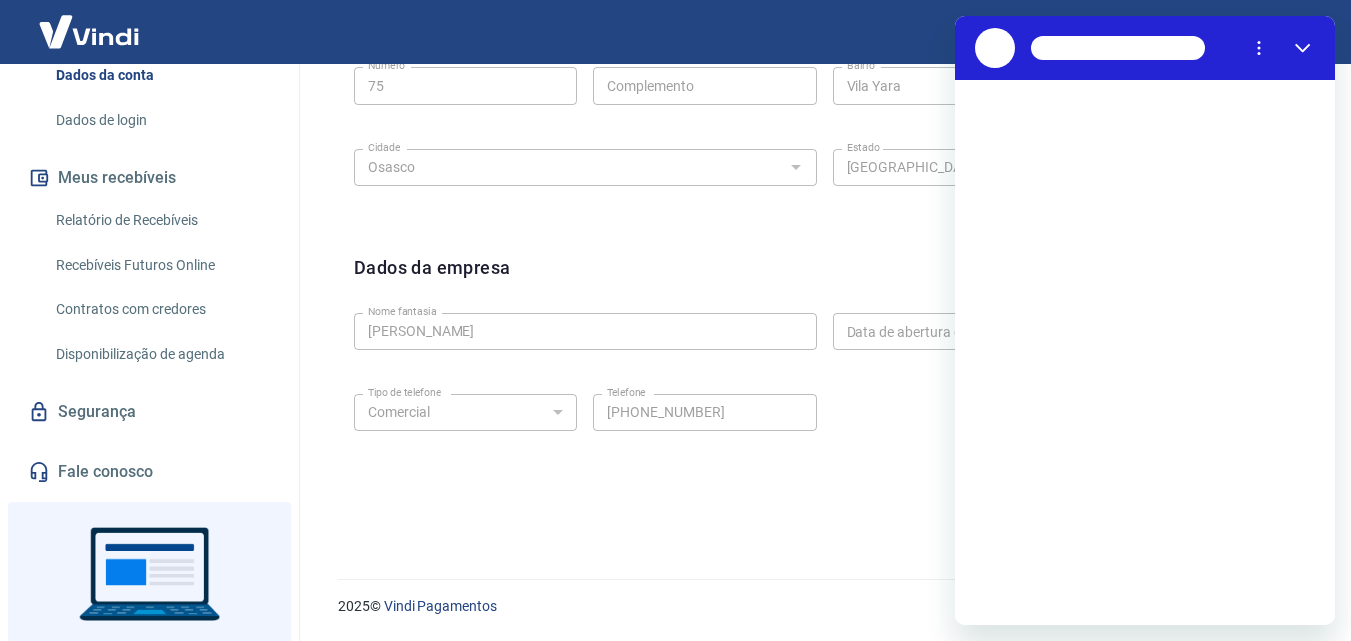 scroll, scrollTop: 0, scrollLeft: 0, axis: both 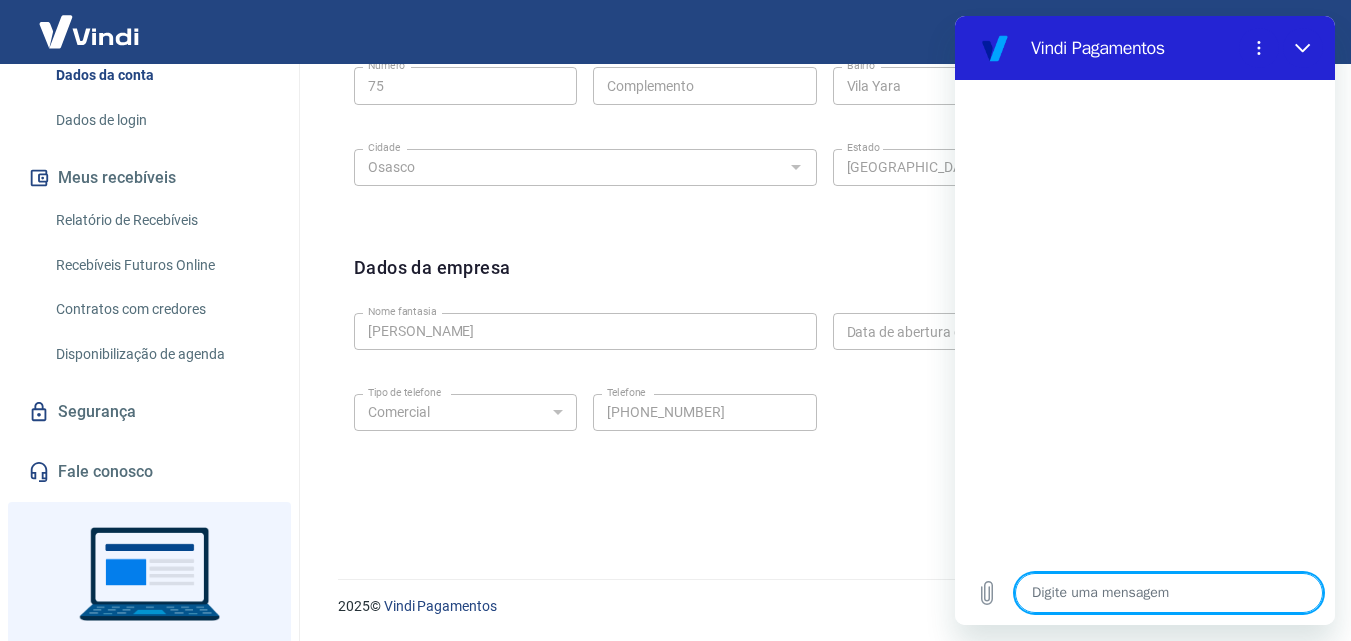 type on "E" 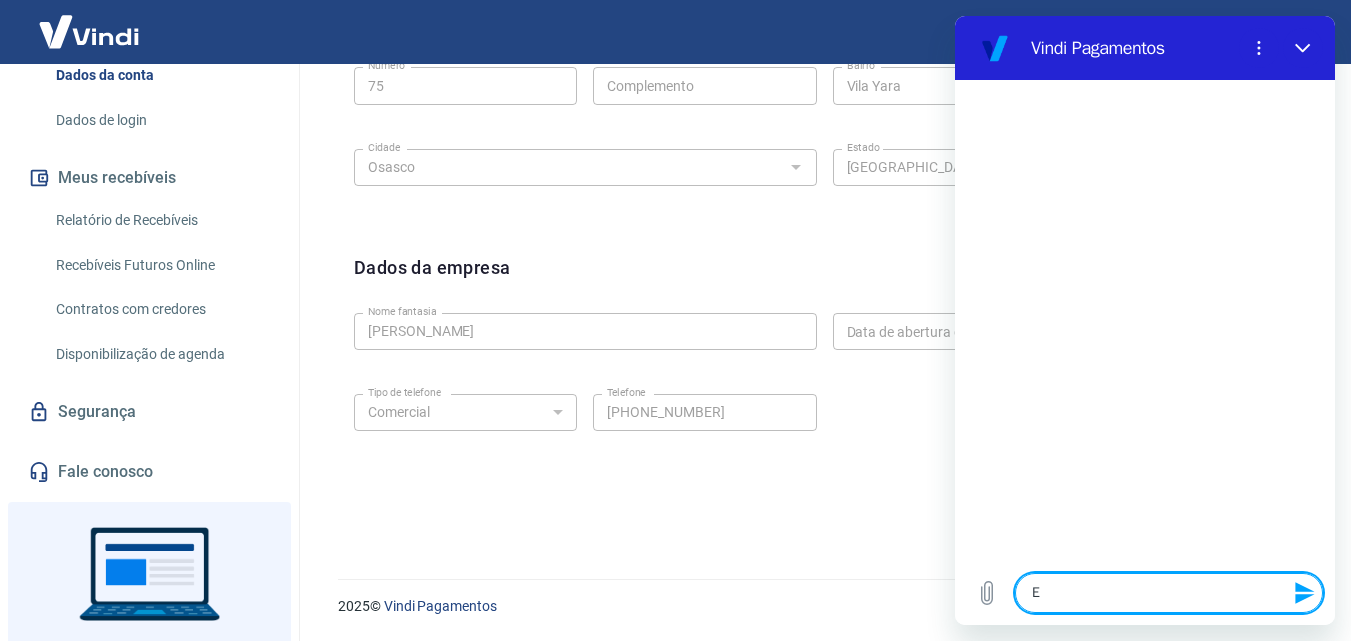 type on "Es" 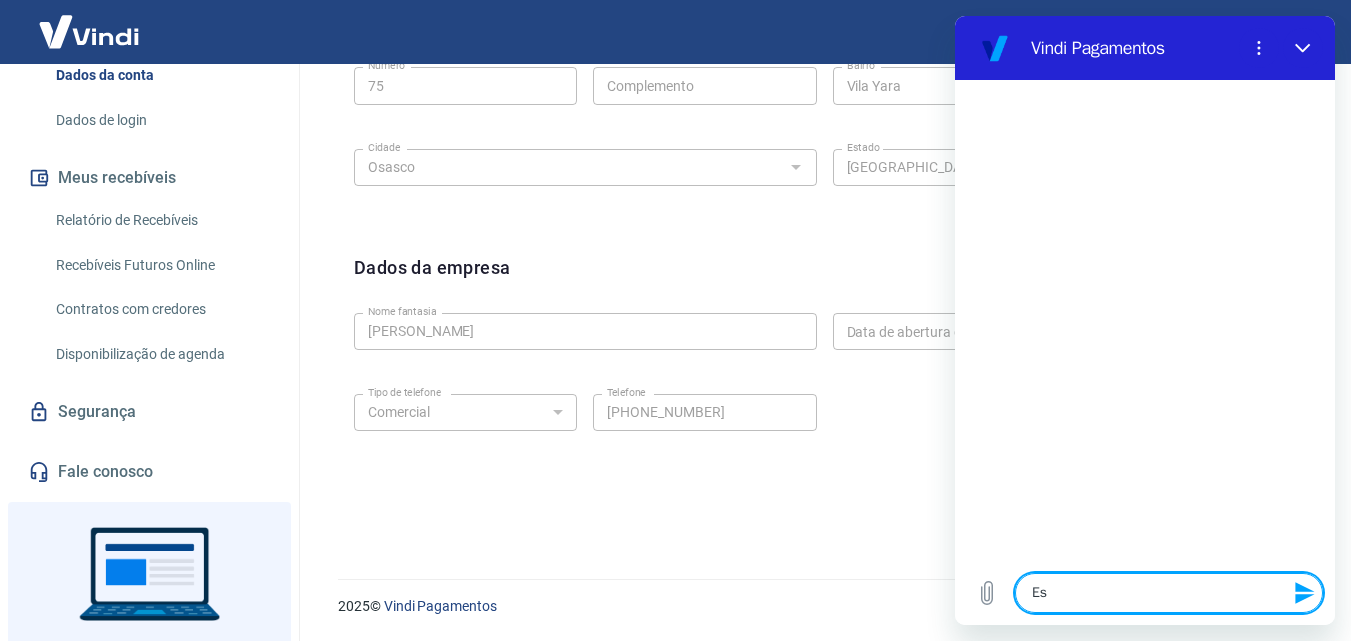 type on "Est" 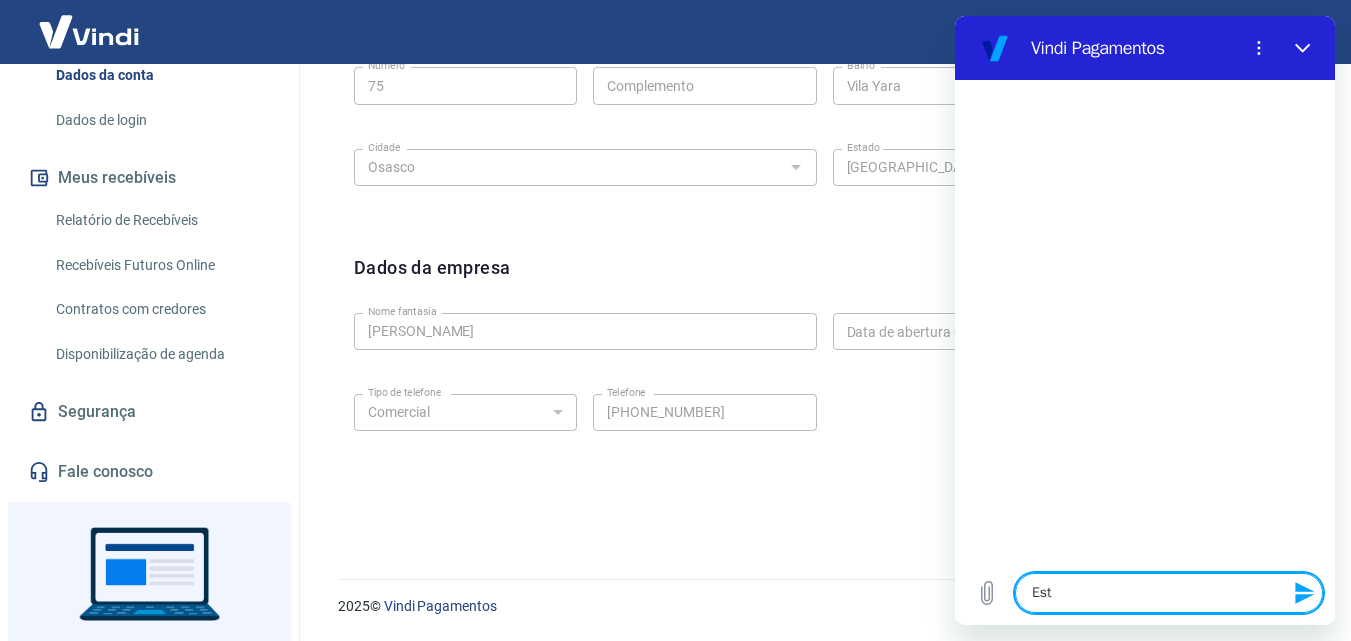 type on "Esto" 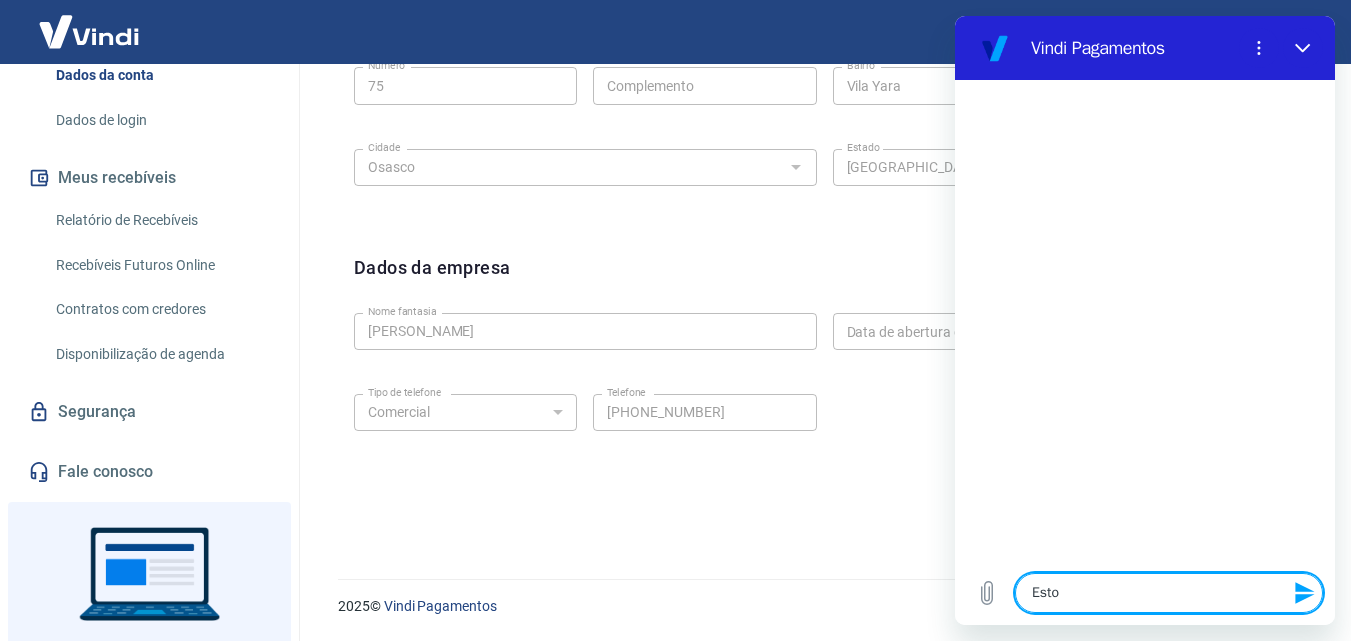 type on "x" 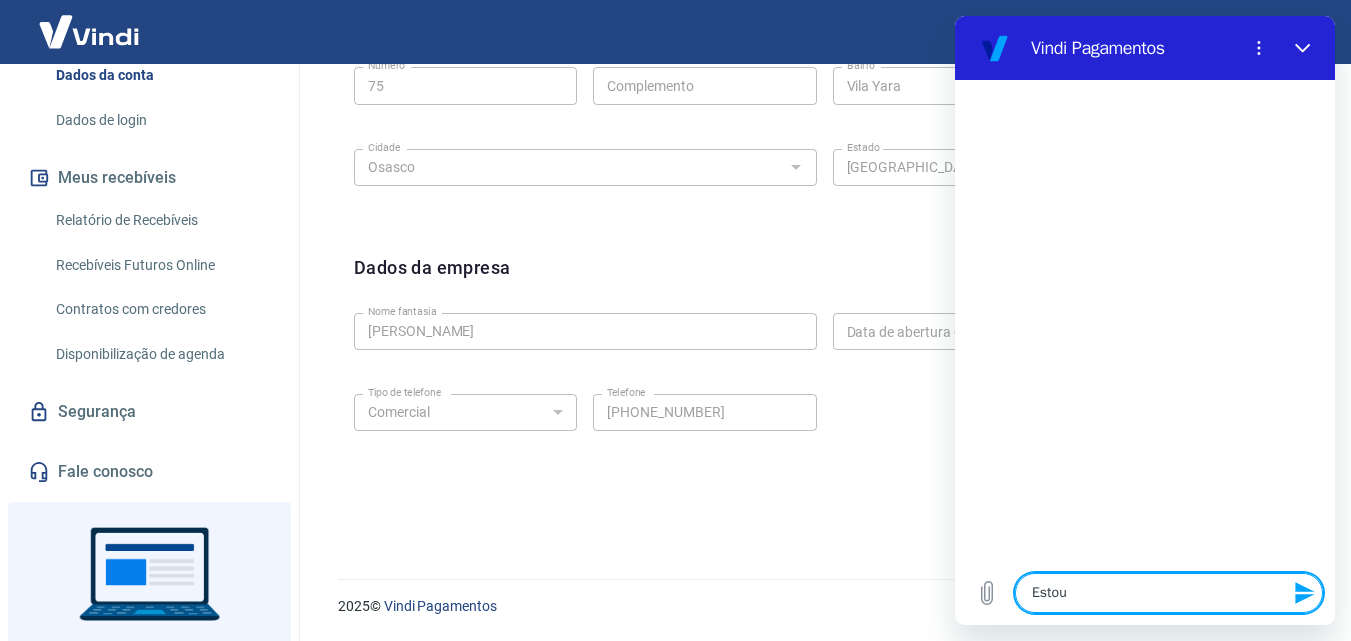 type on "Estou" 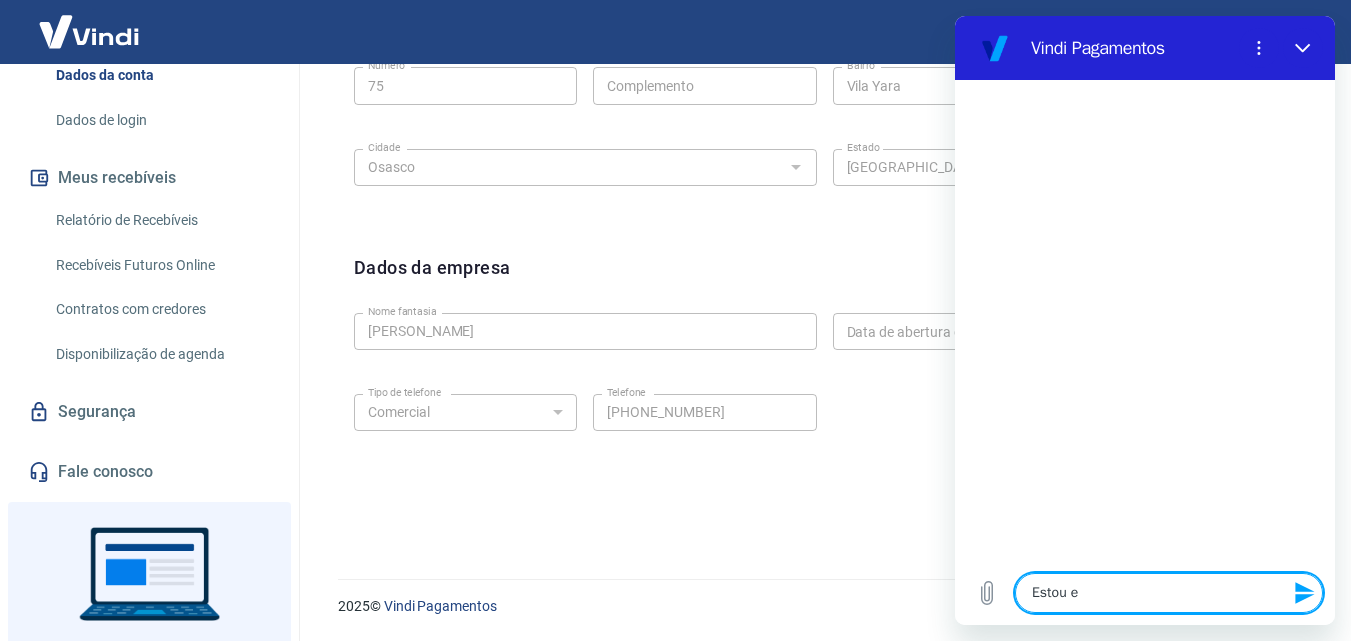 type on "Estou em" 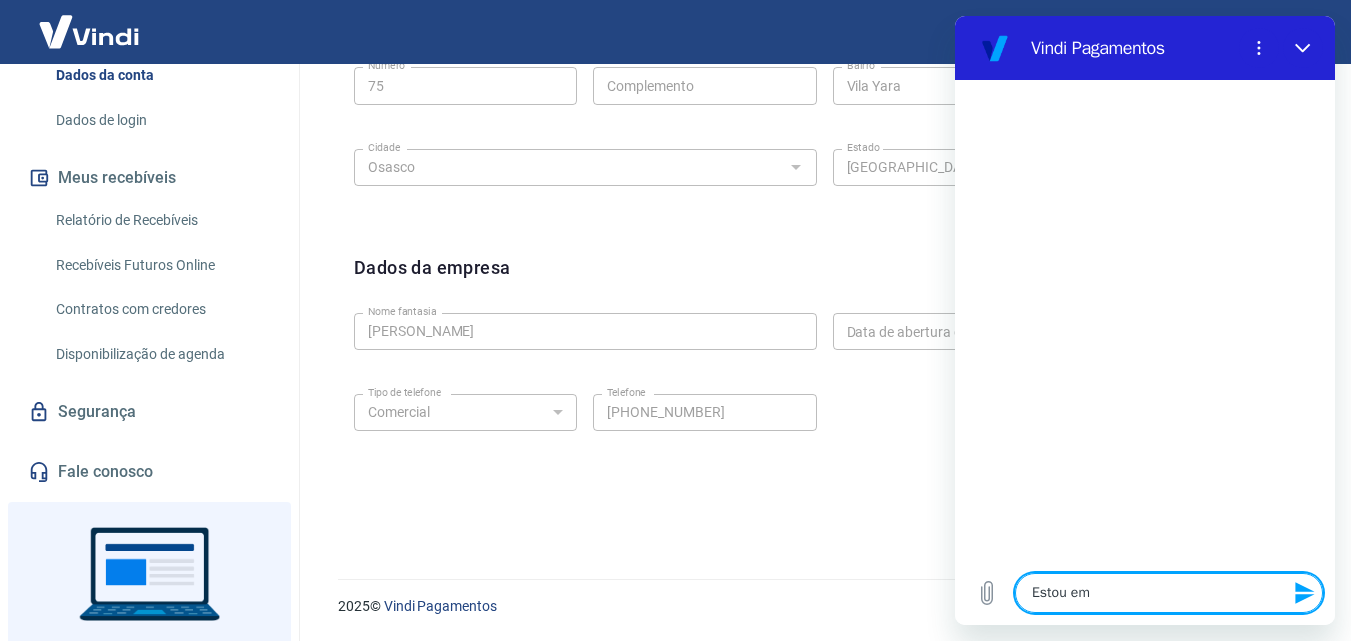 type on "Estou em" 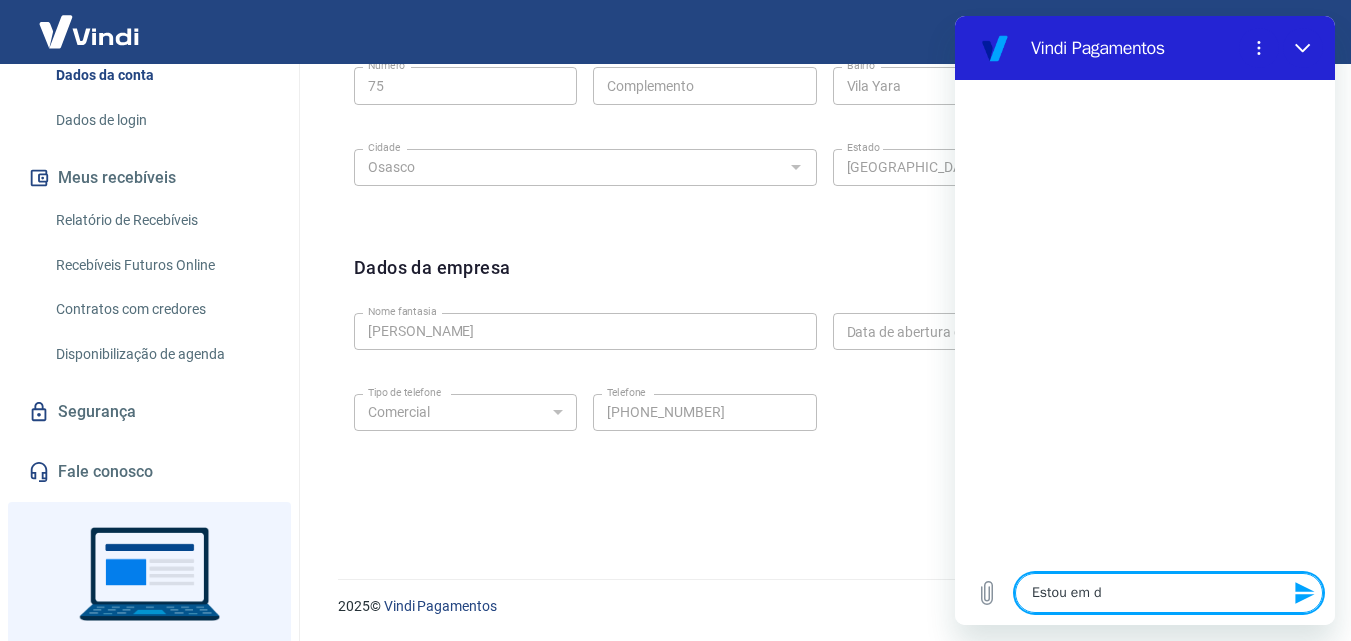 type on "x" 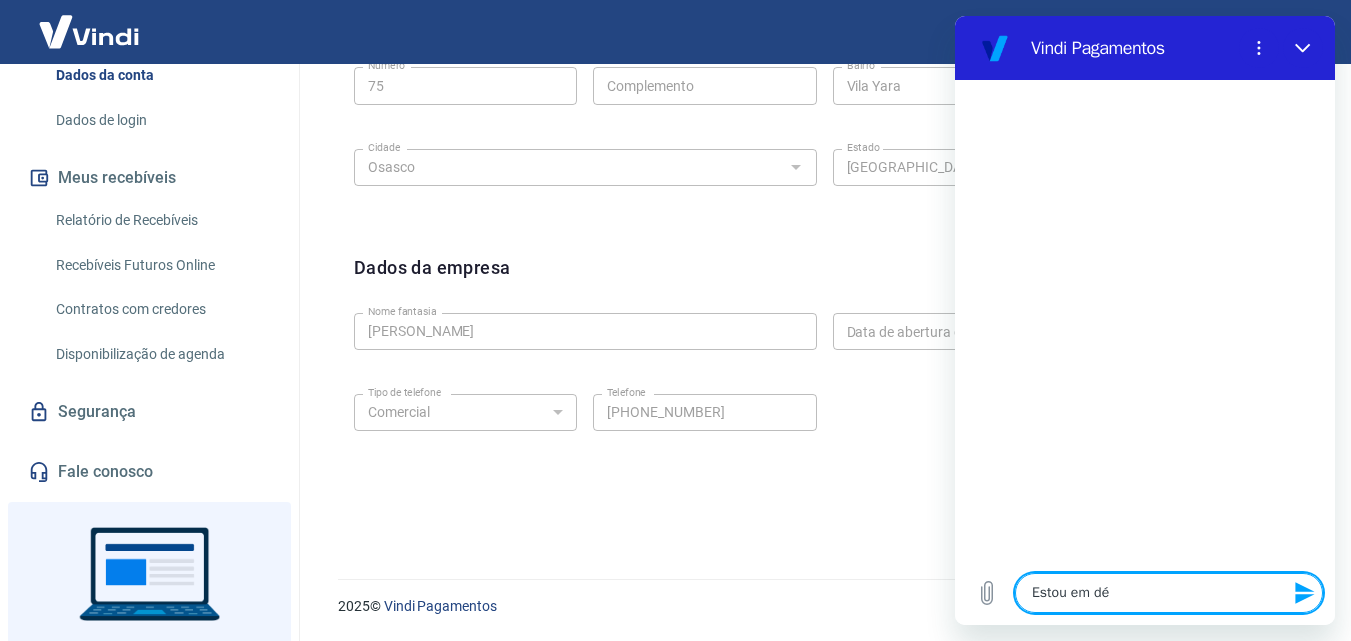 click on "Estou em dé" at bounding box center (1169, 593) 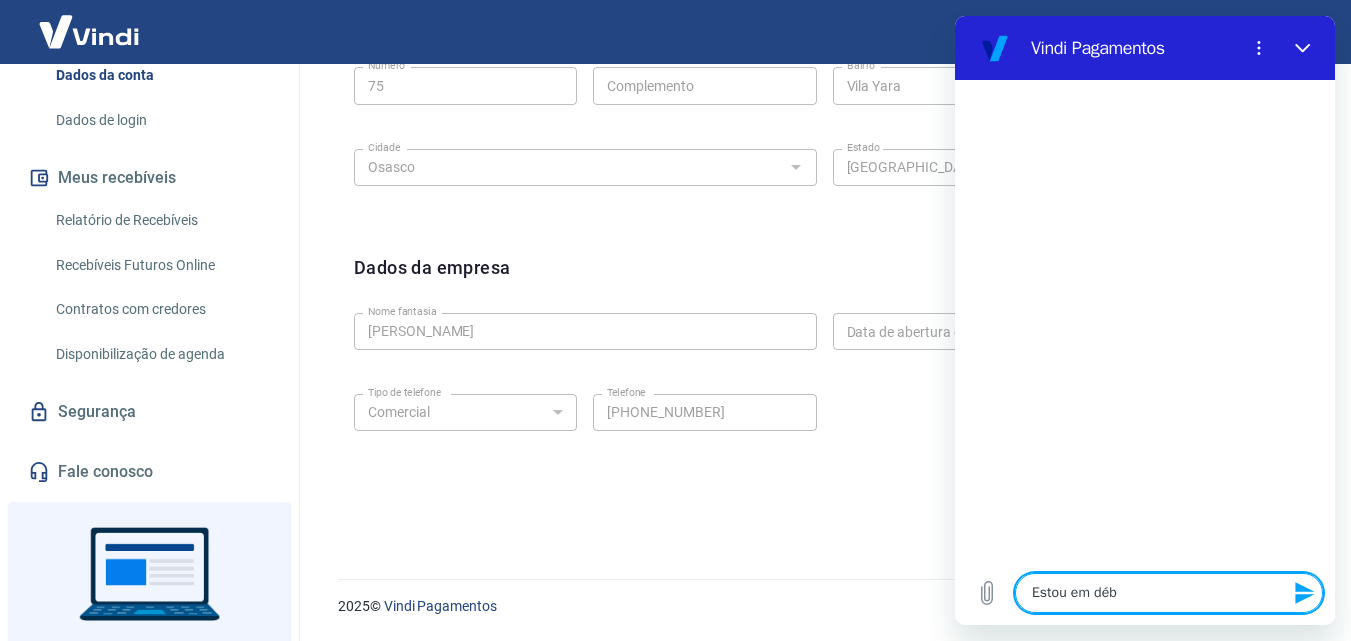 type on "Estou em débi" 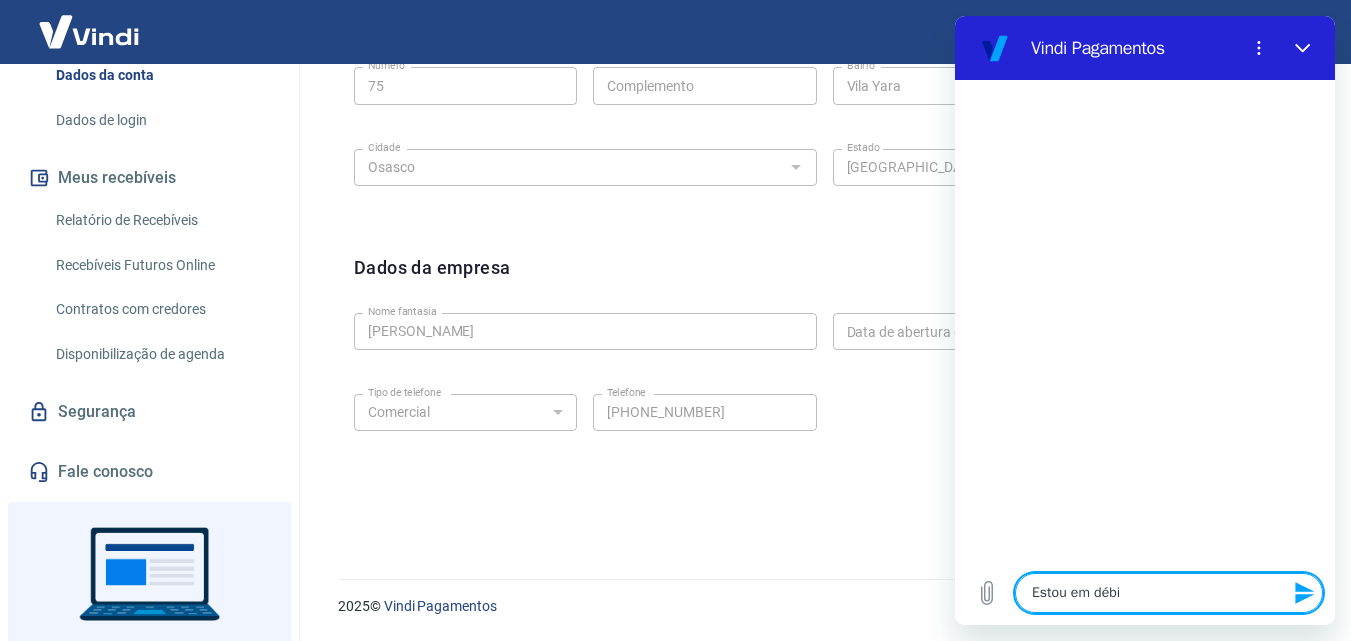 type on "Estou em débit" 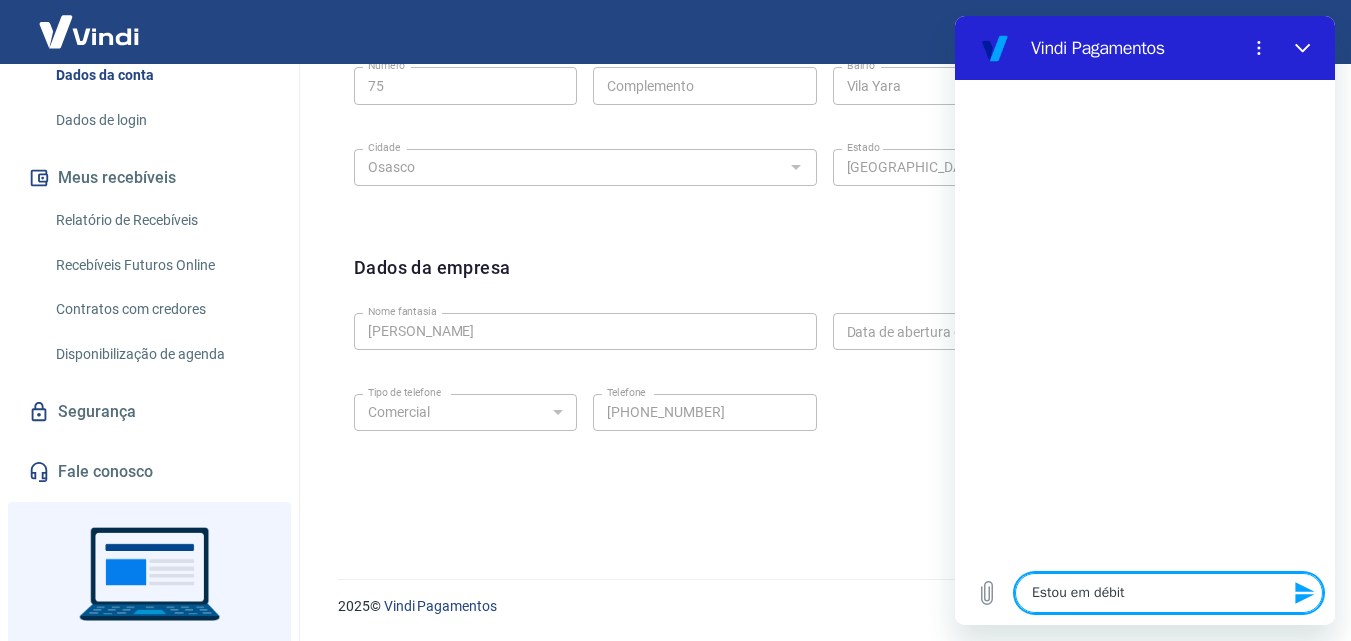 type on "Estou em débito" 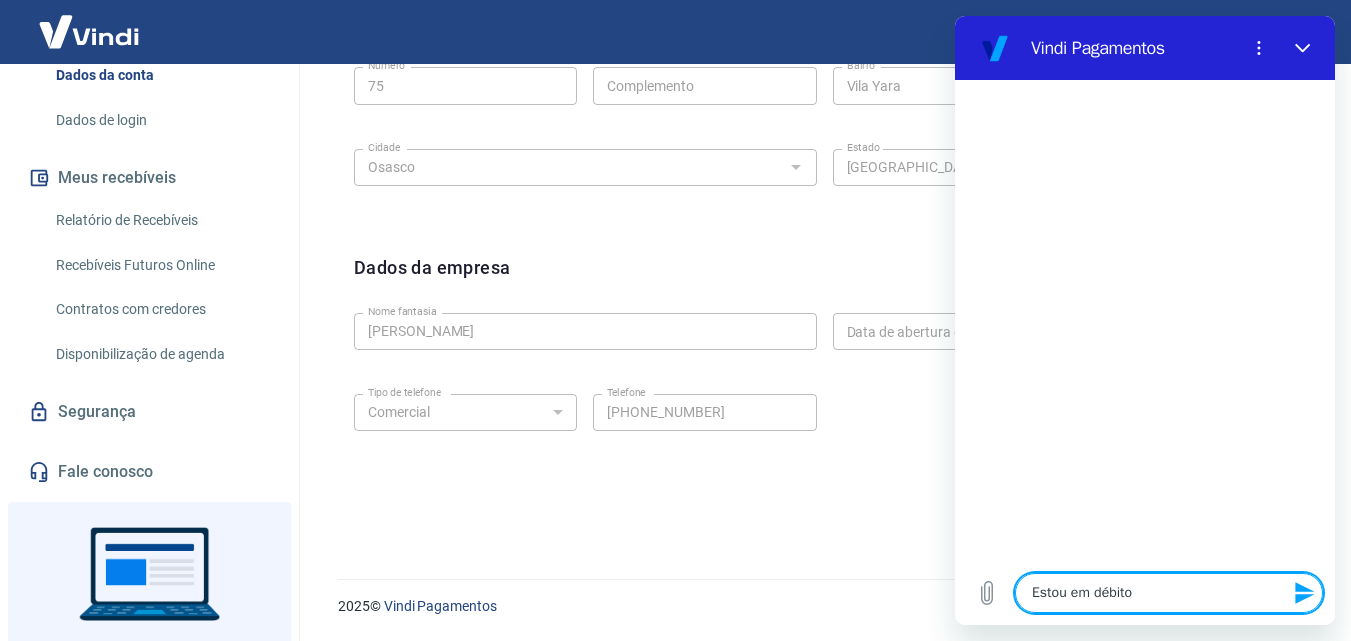 type on "x" 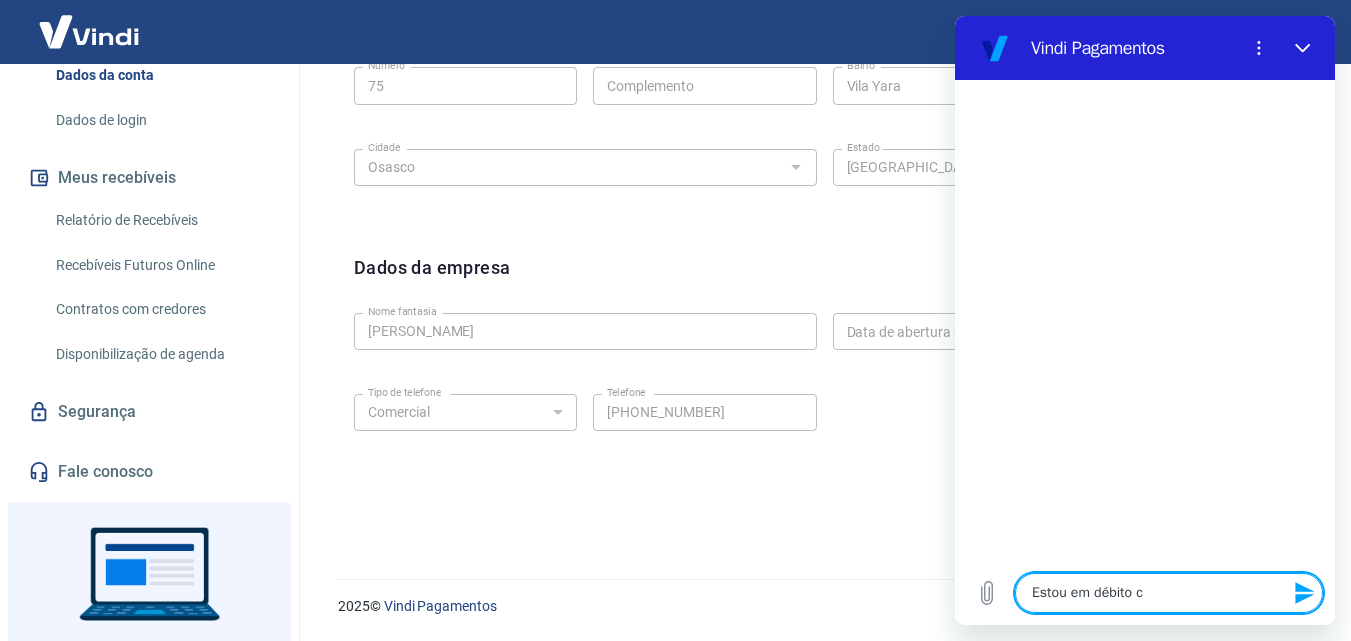 type on "Estou em débito co" 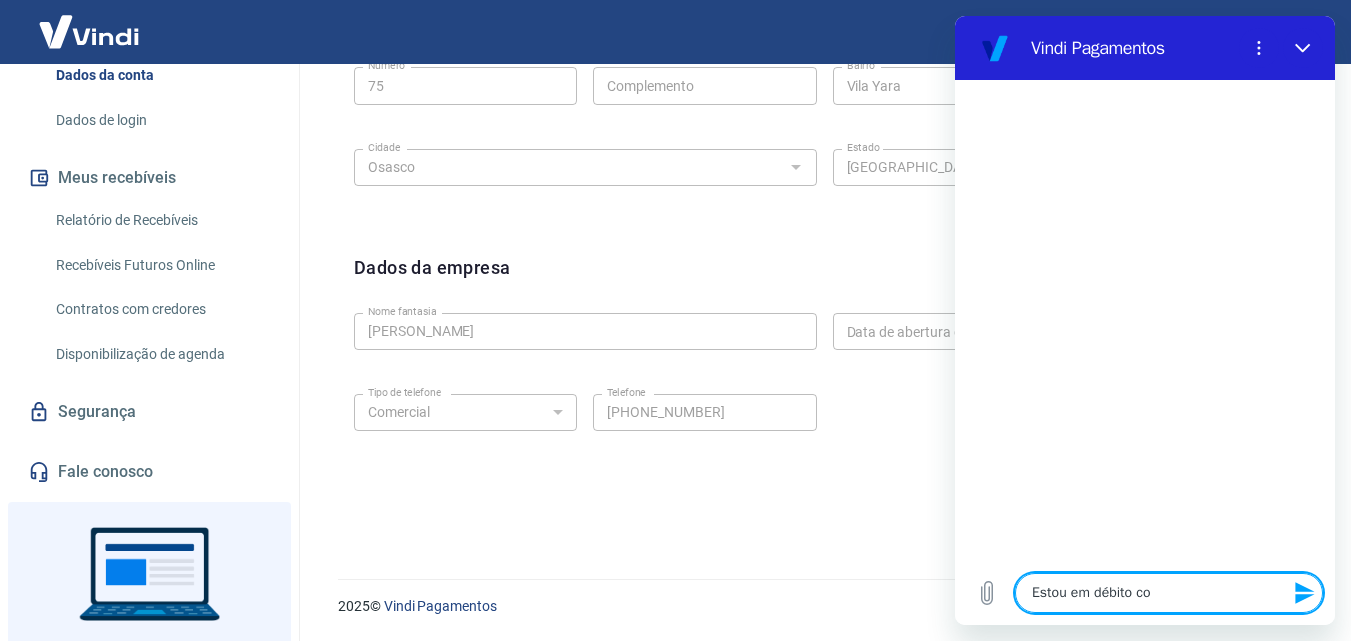 type on "Estou em débito com" 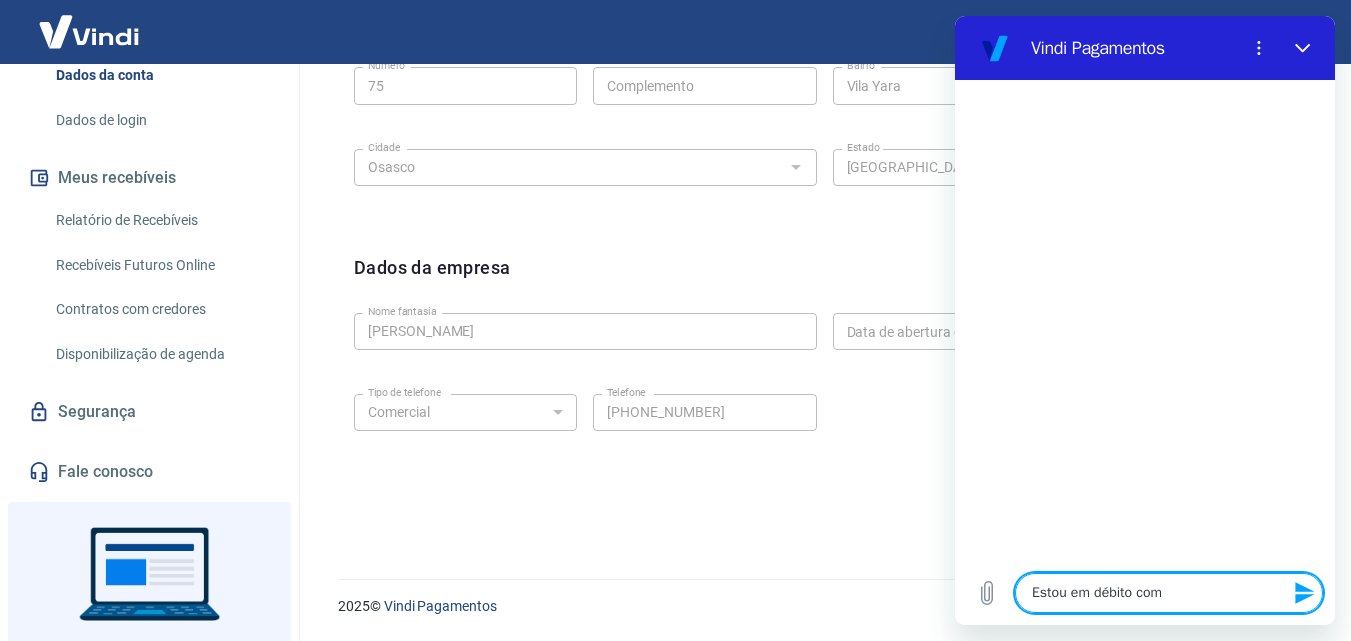 type on "Estou em débito com" 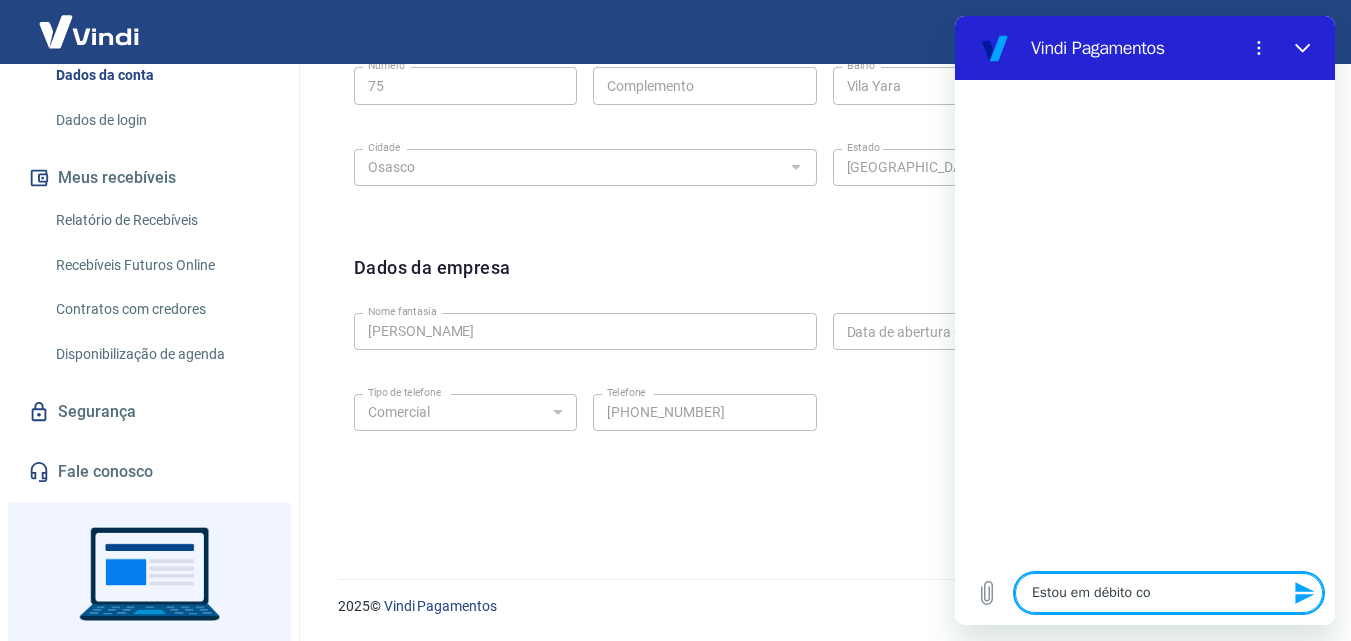 type on "x" 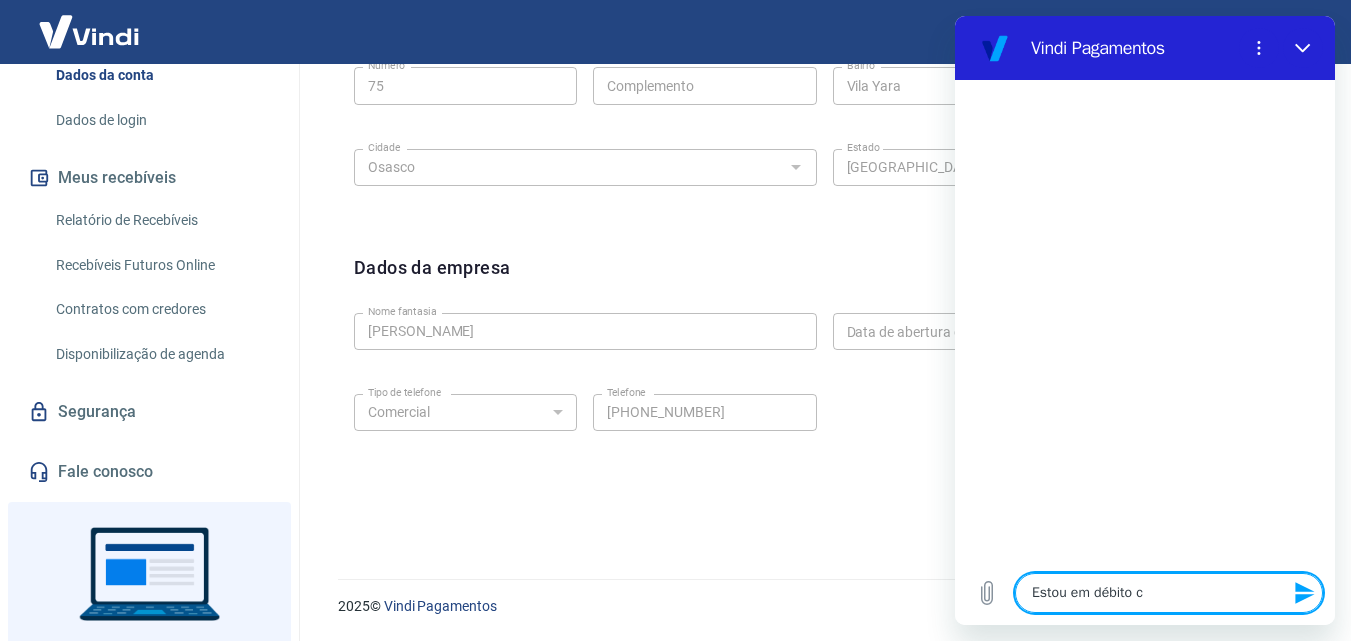 type on "Estou em débito co" 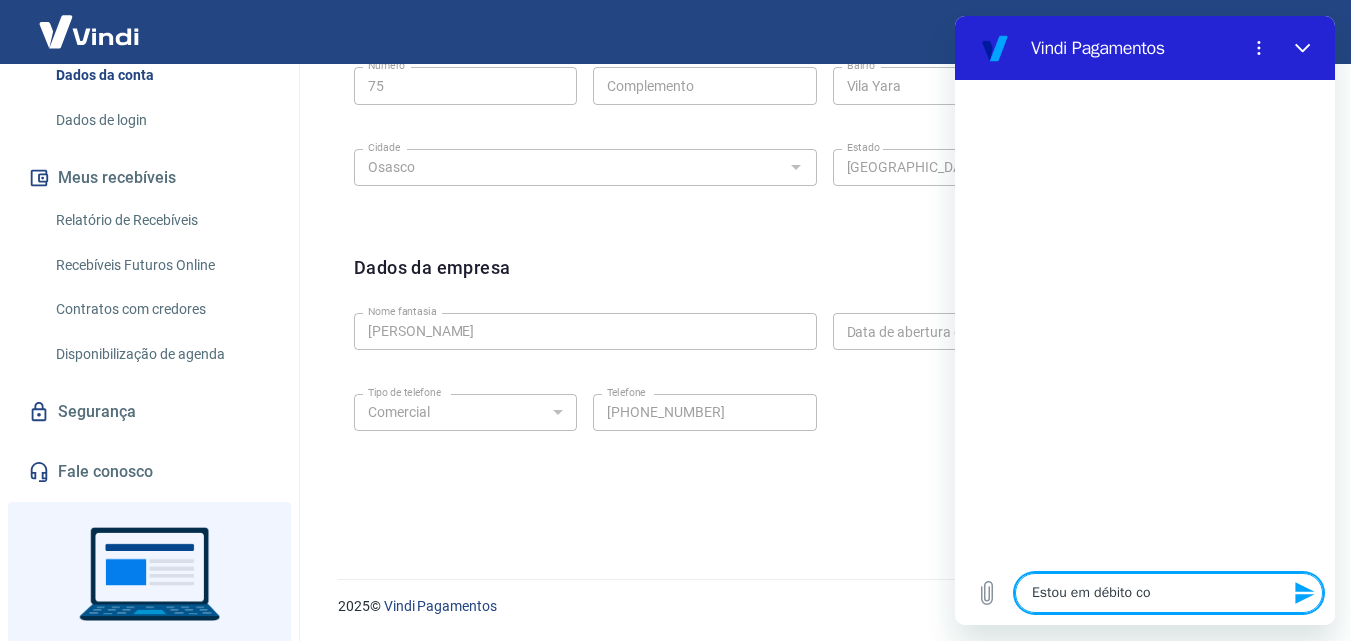 type on "Estou em débito com" 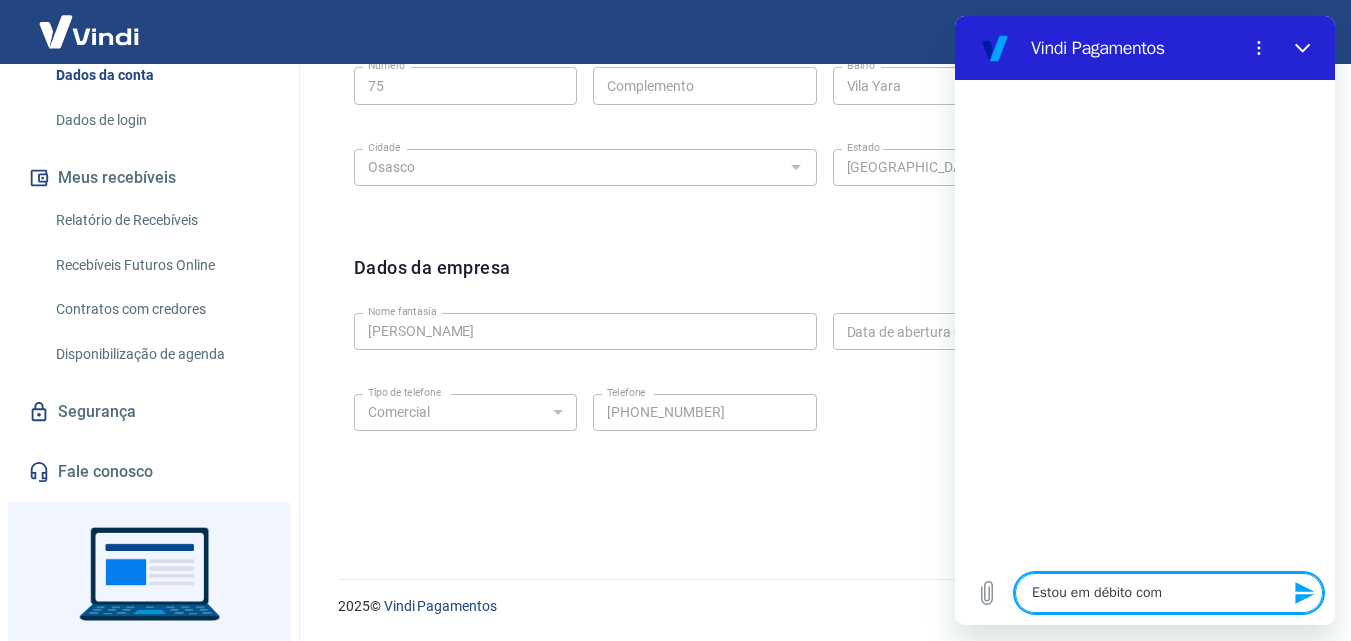 type on "Estou em débito com" 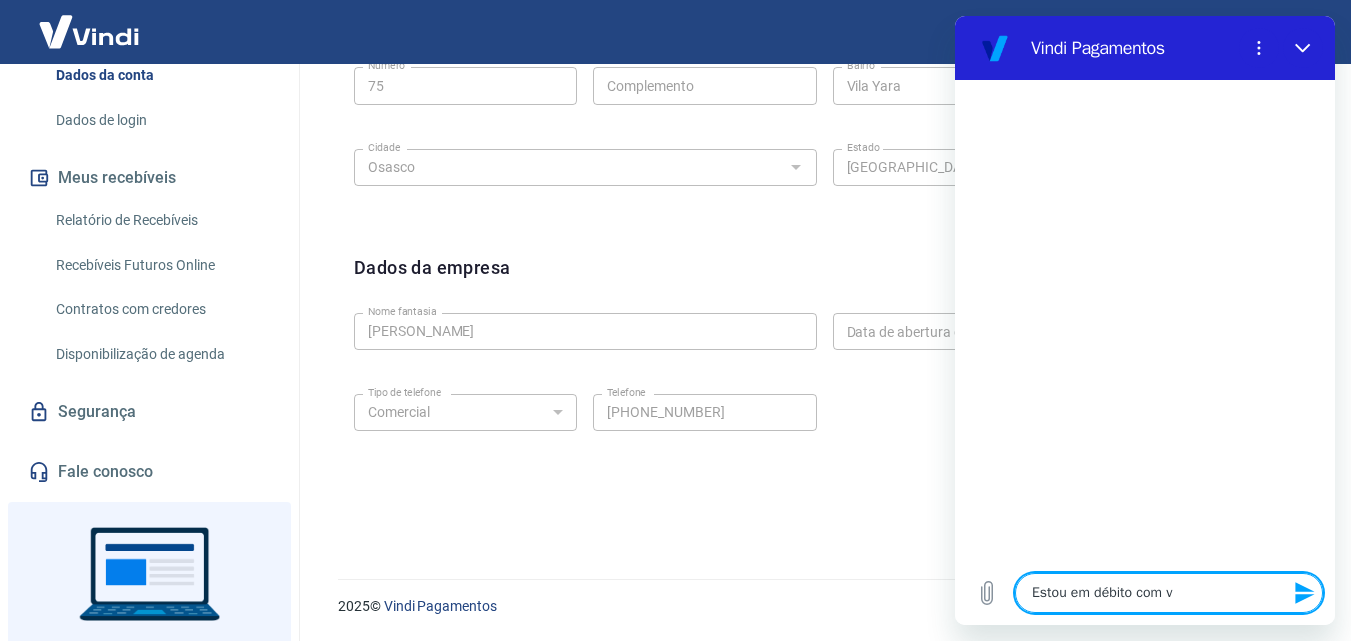 type on "Estou em débito com vo" 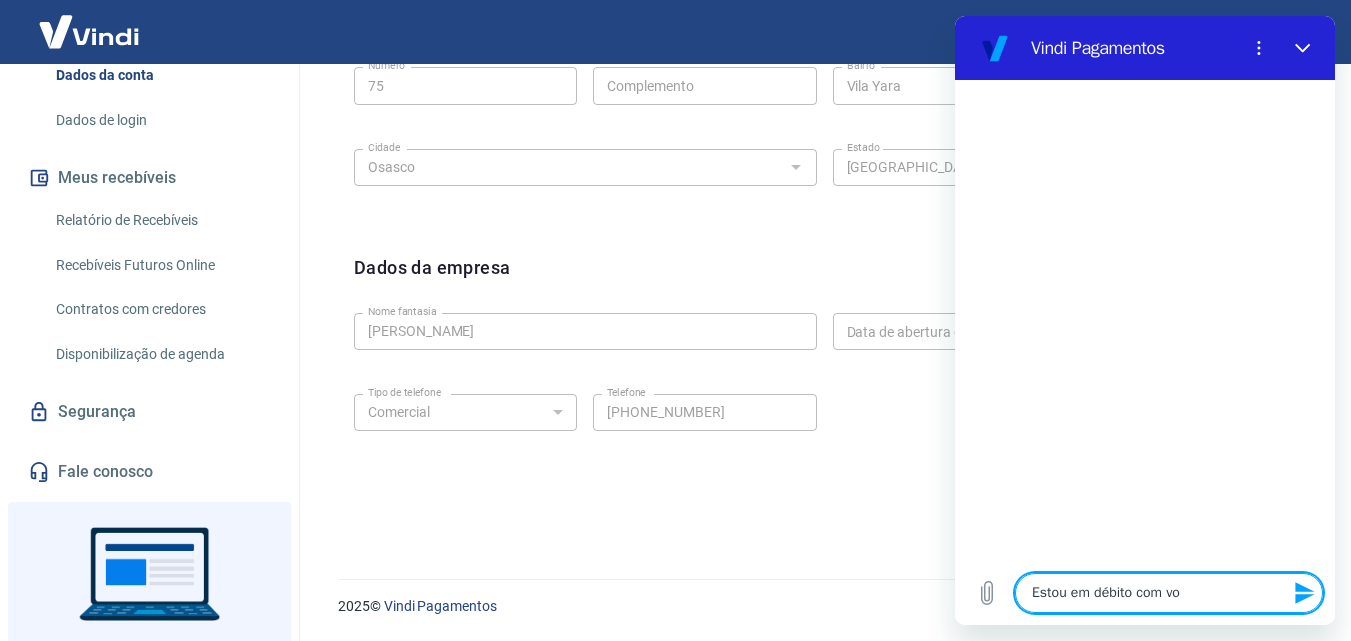 type on "Estou em débito com voc" 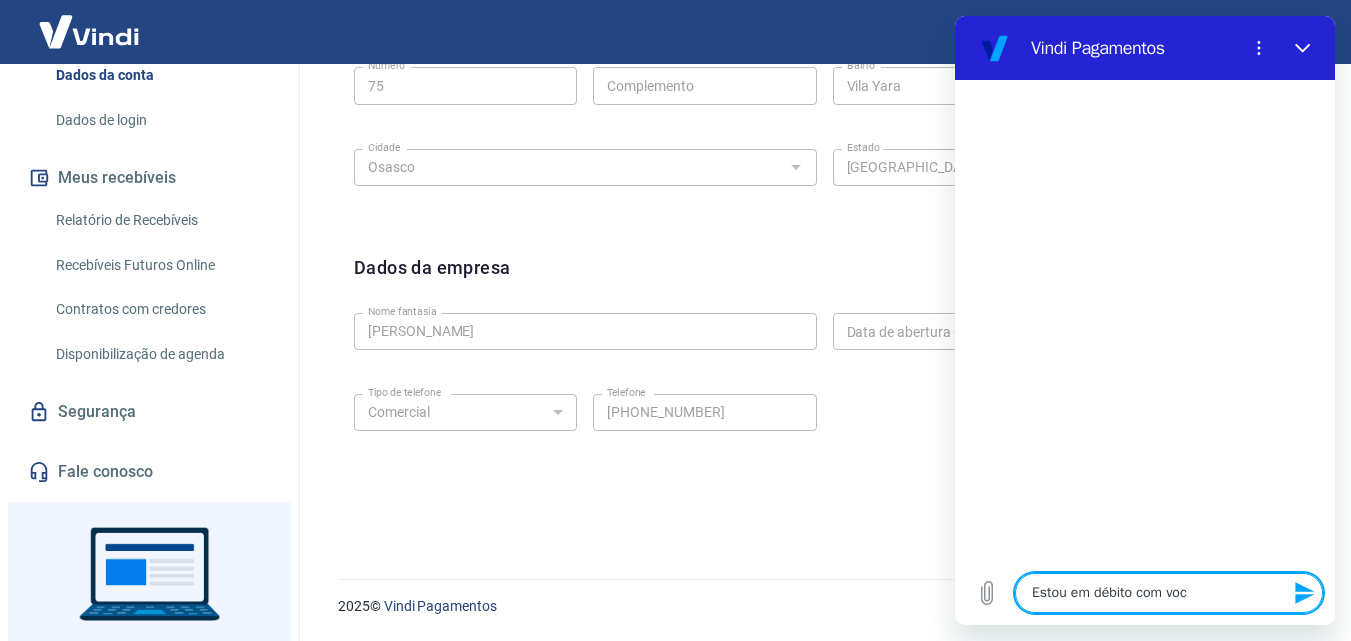 type on "Estou em débito com você" 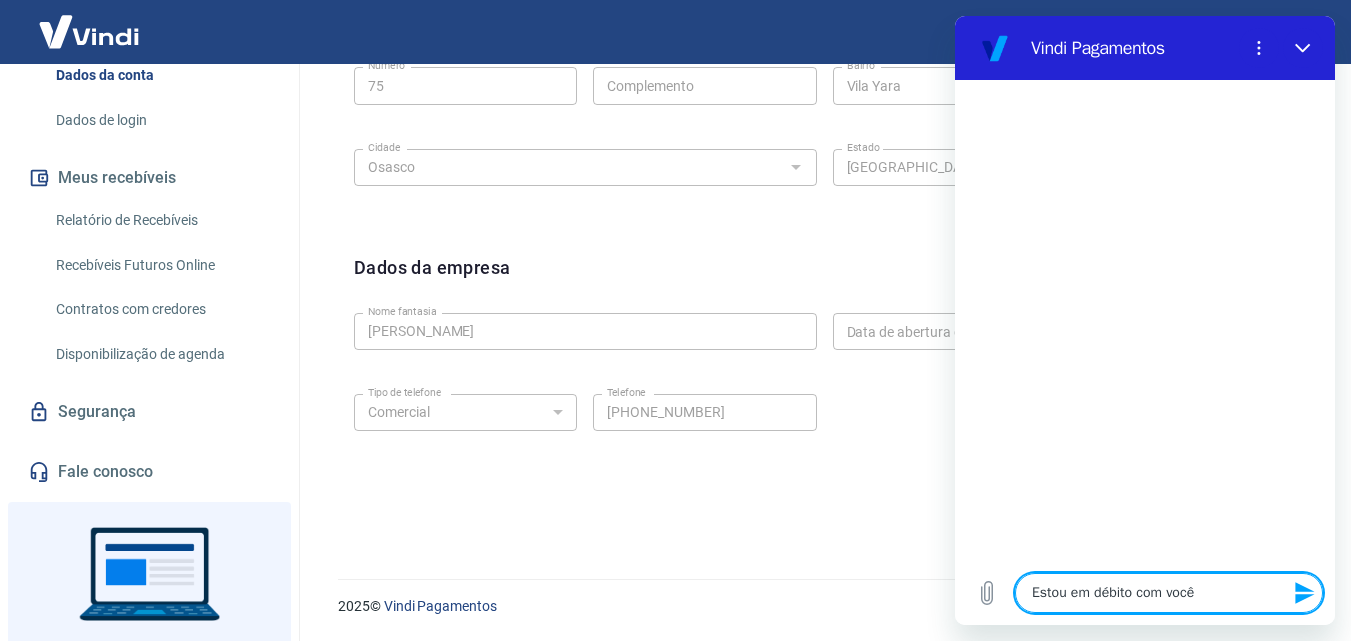 type on "Estou em débito com vocês" 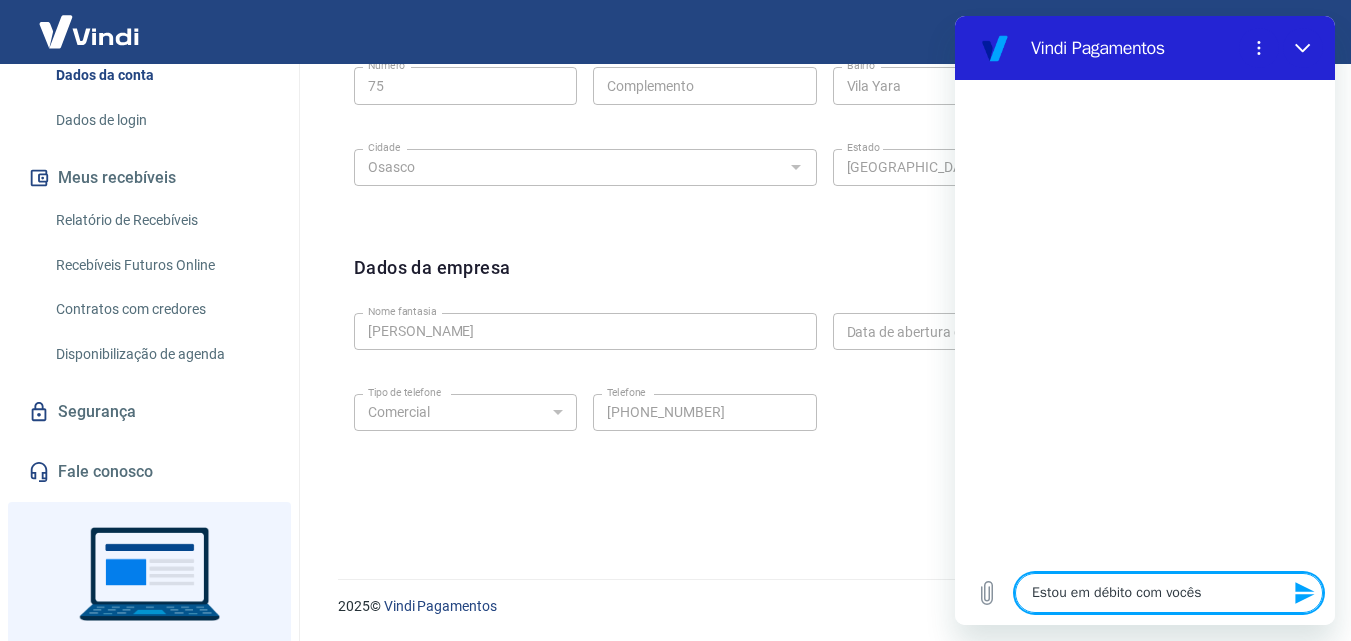 type on "Estou em débito com vocês" 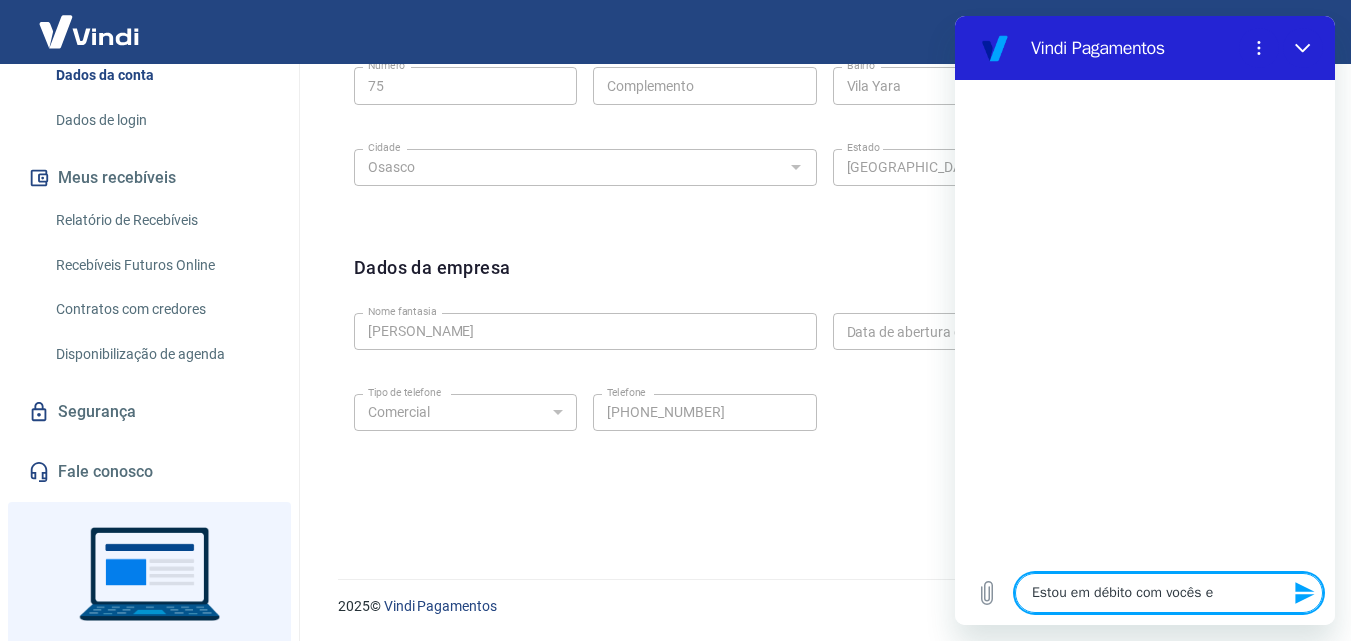 type on "Estou em débito com vocês e" 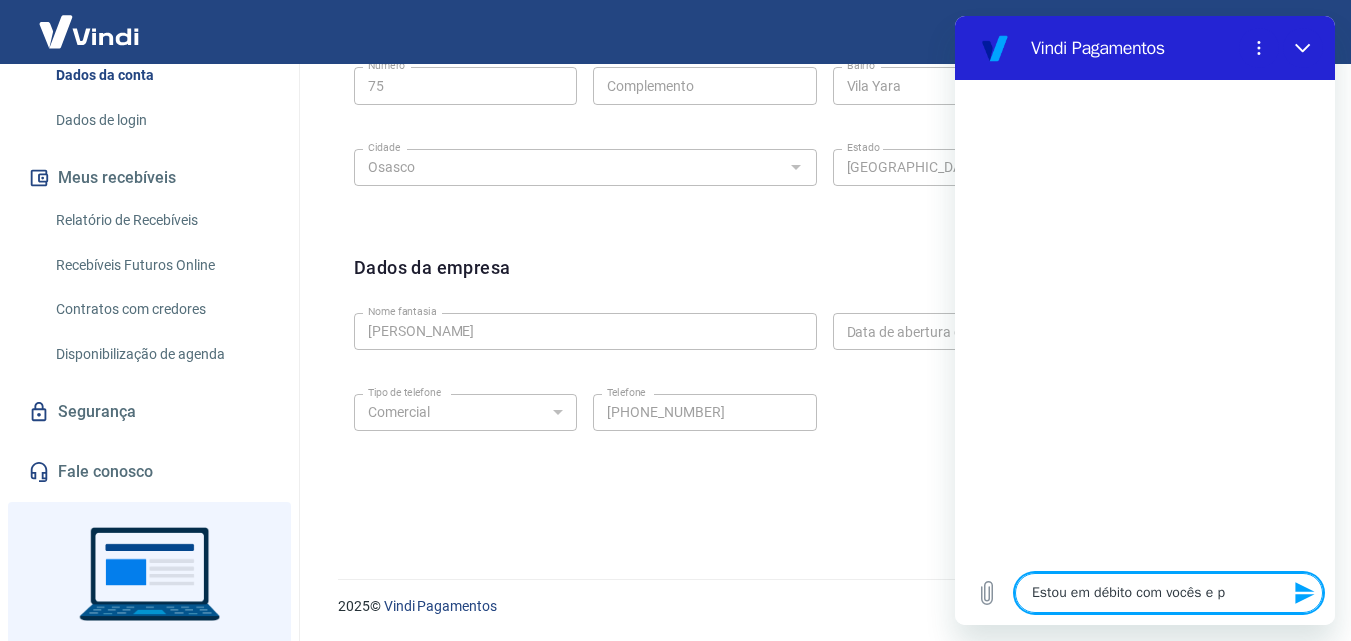 type on "Estou em débito com vocês e pr" 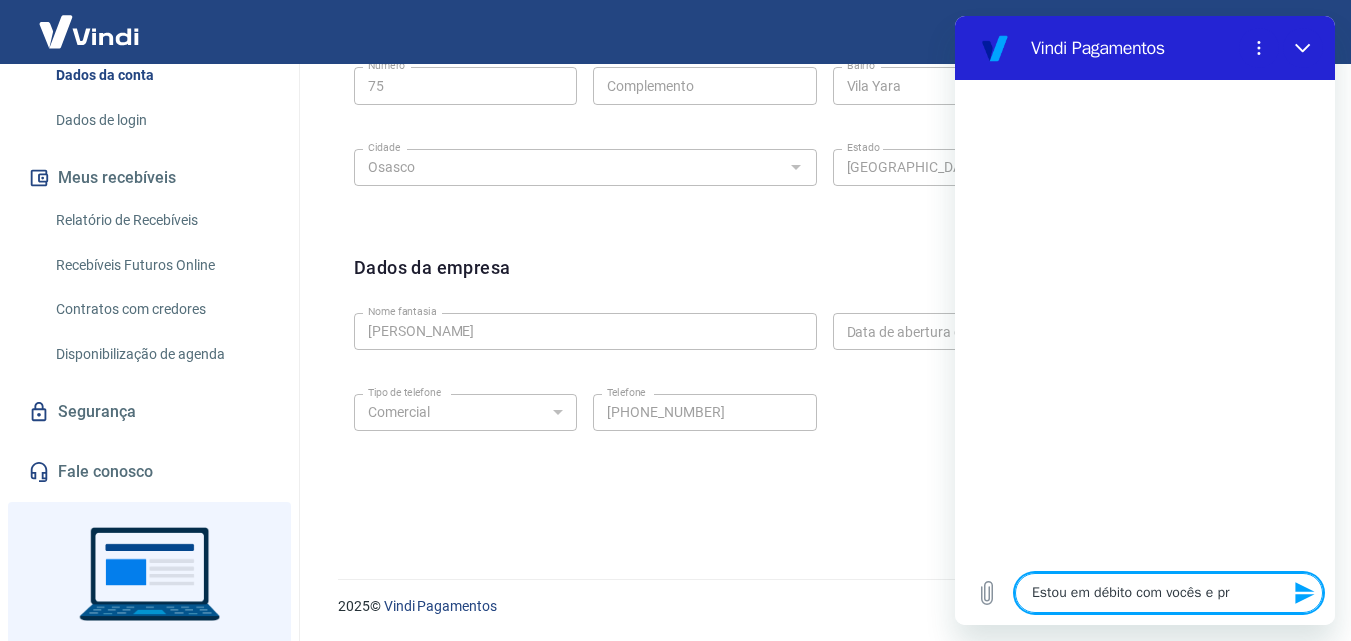 type on "Estou em débito com vocês e pre" 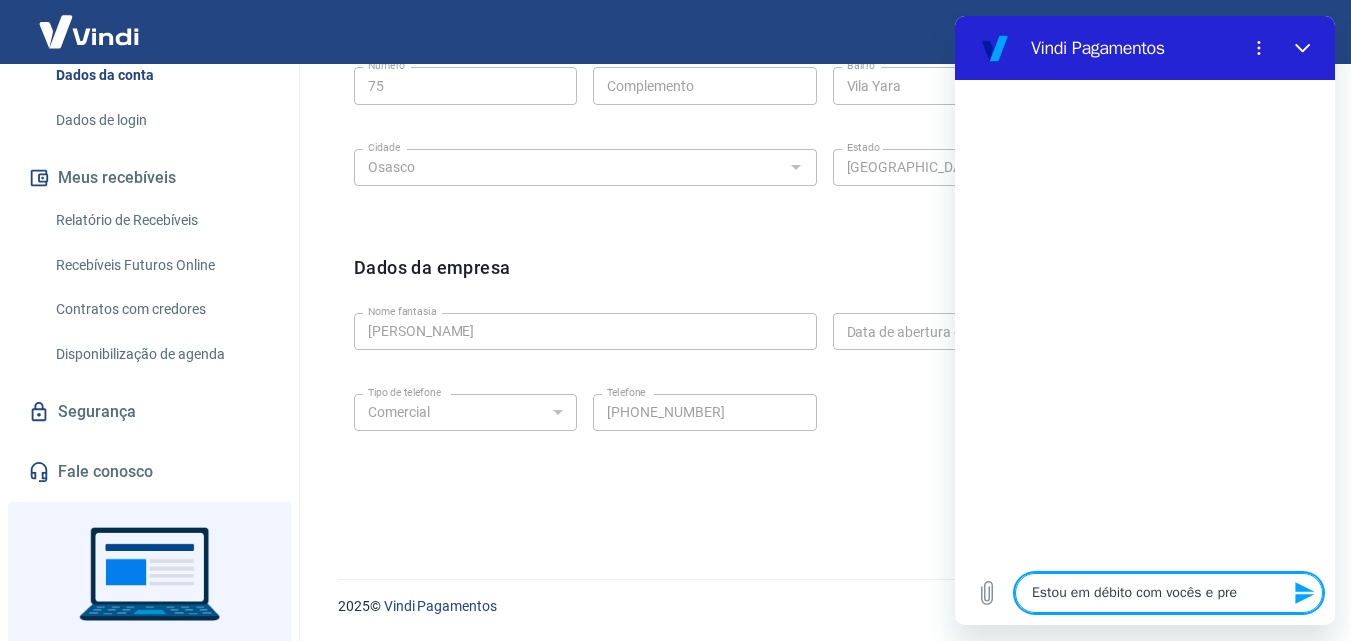type on "Estou em débito com vocês e prec" 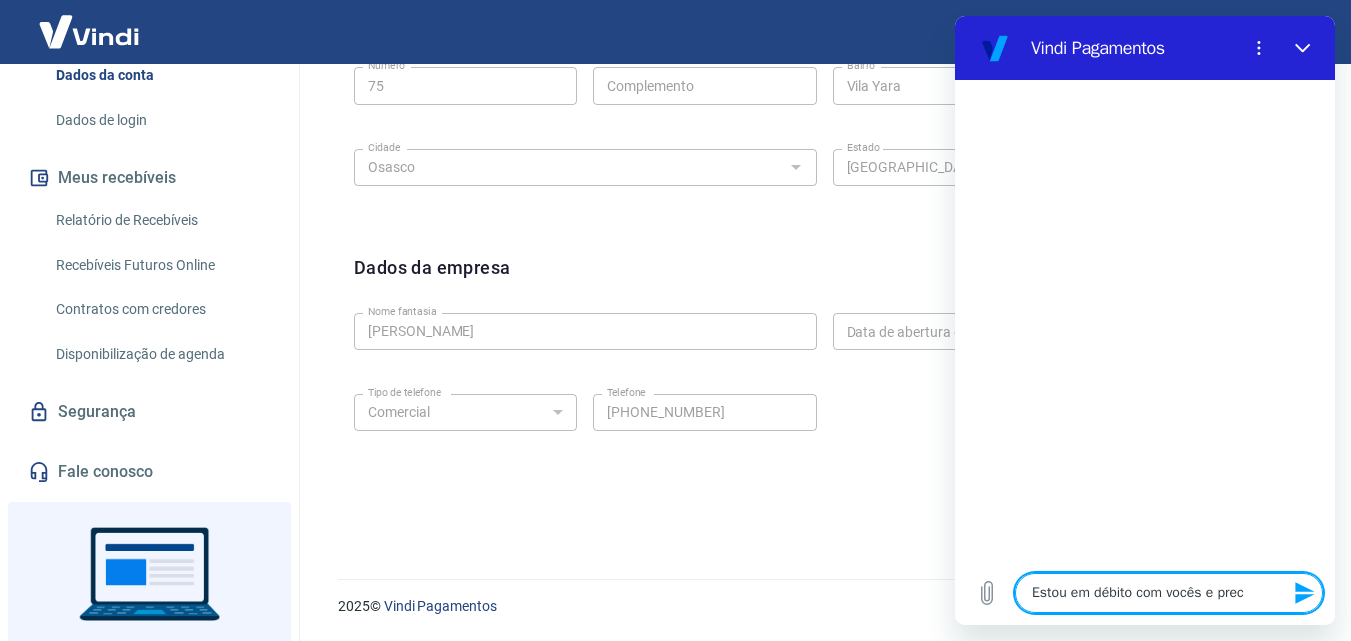 type on "Estou em débito com vocês e preci" 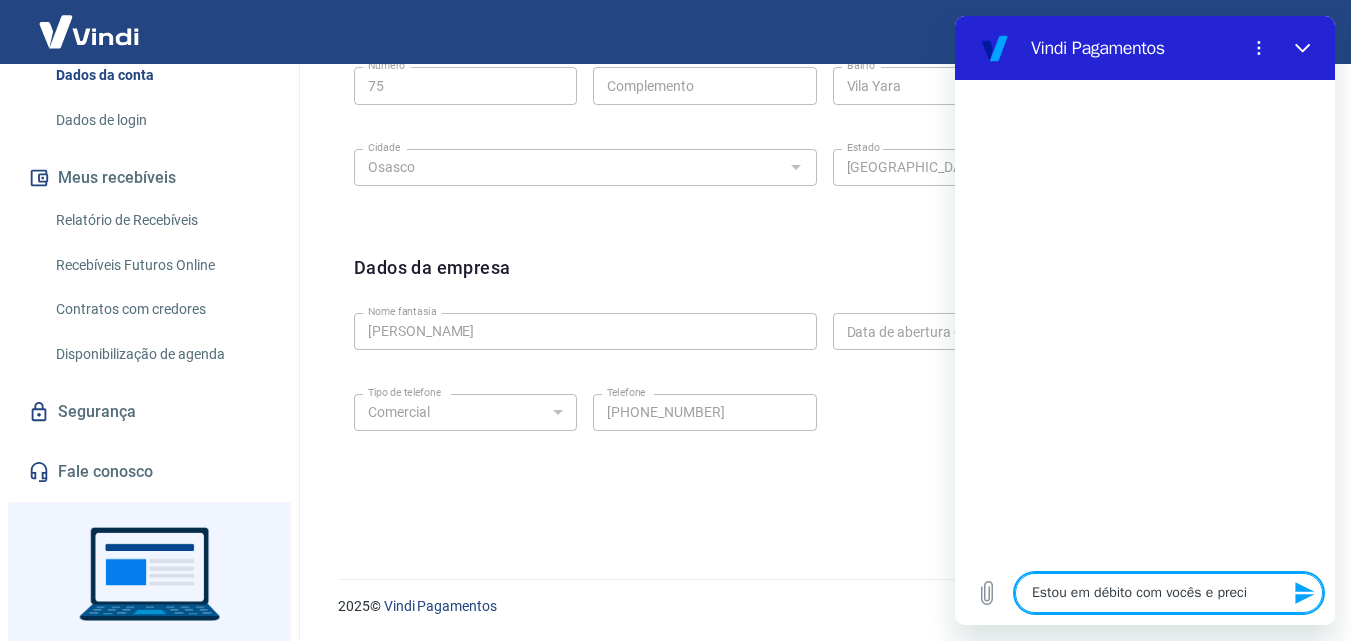 type on "x" 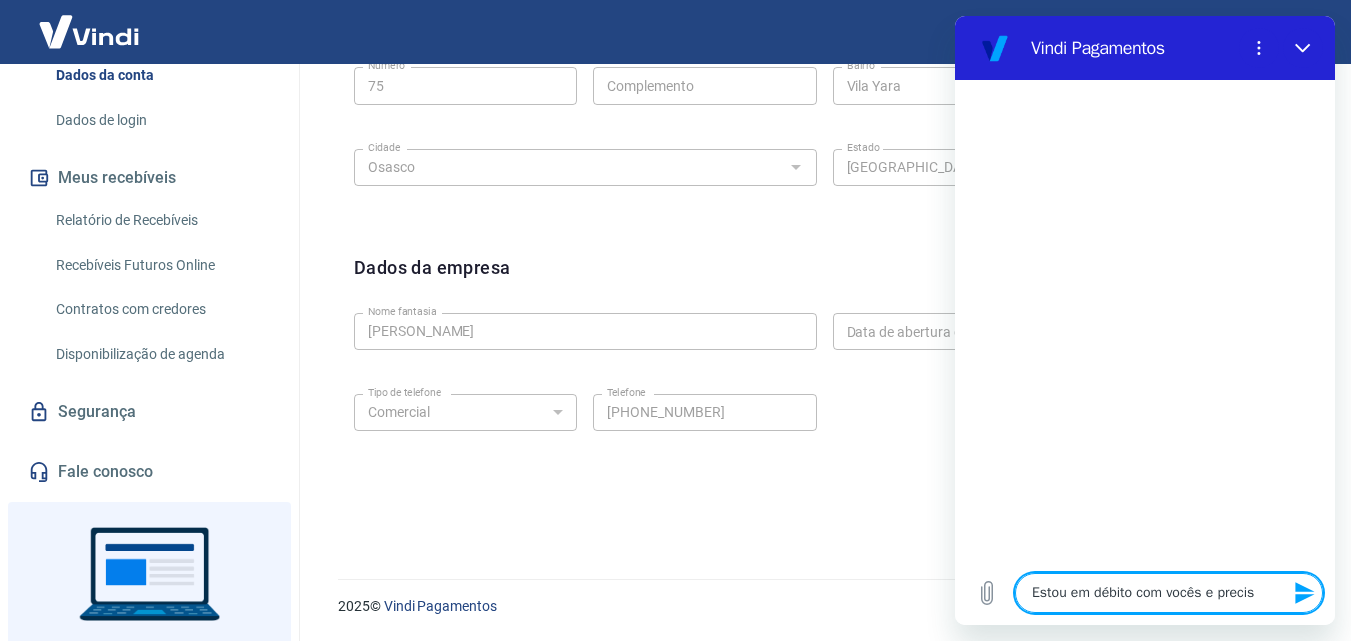 type on "Estou em débito com vocês e preciso" 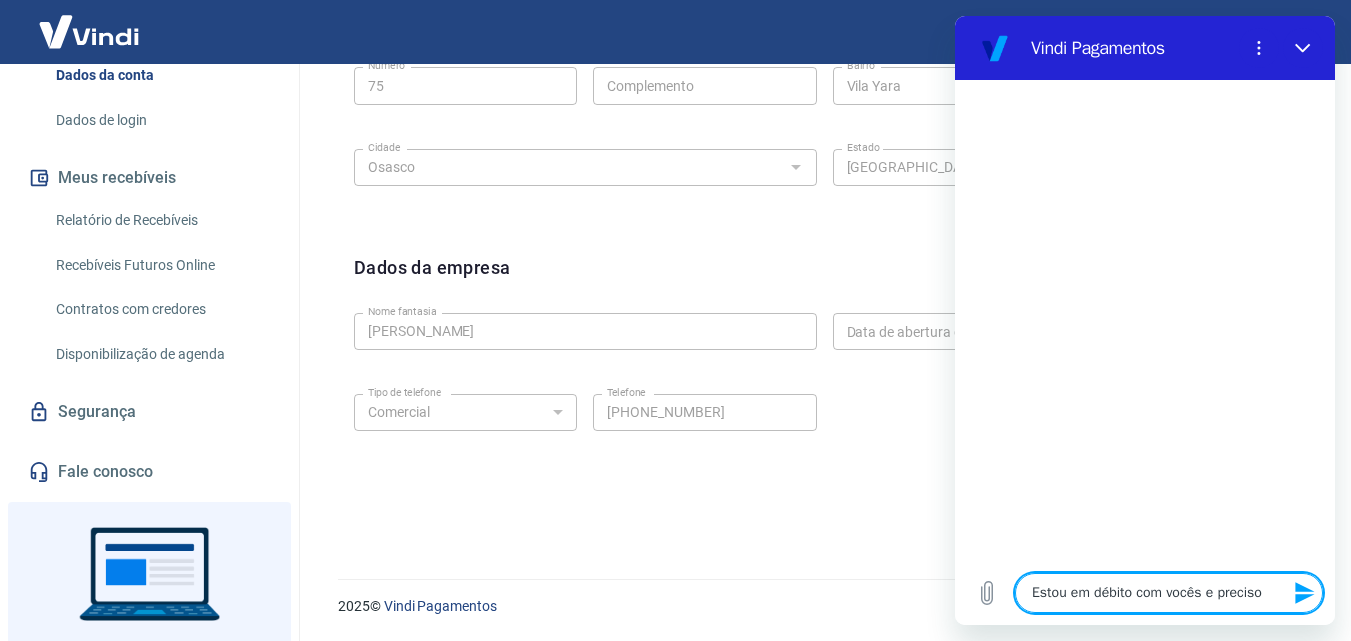 type on "Estou em débito com vocês e preciso" 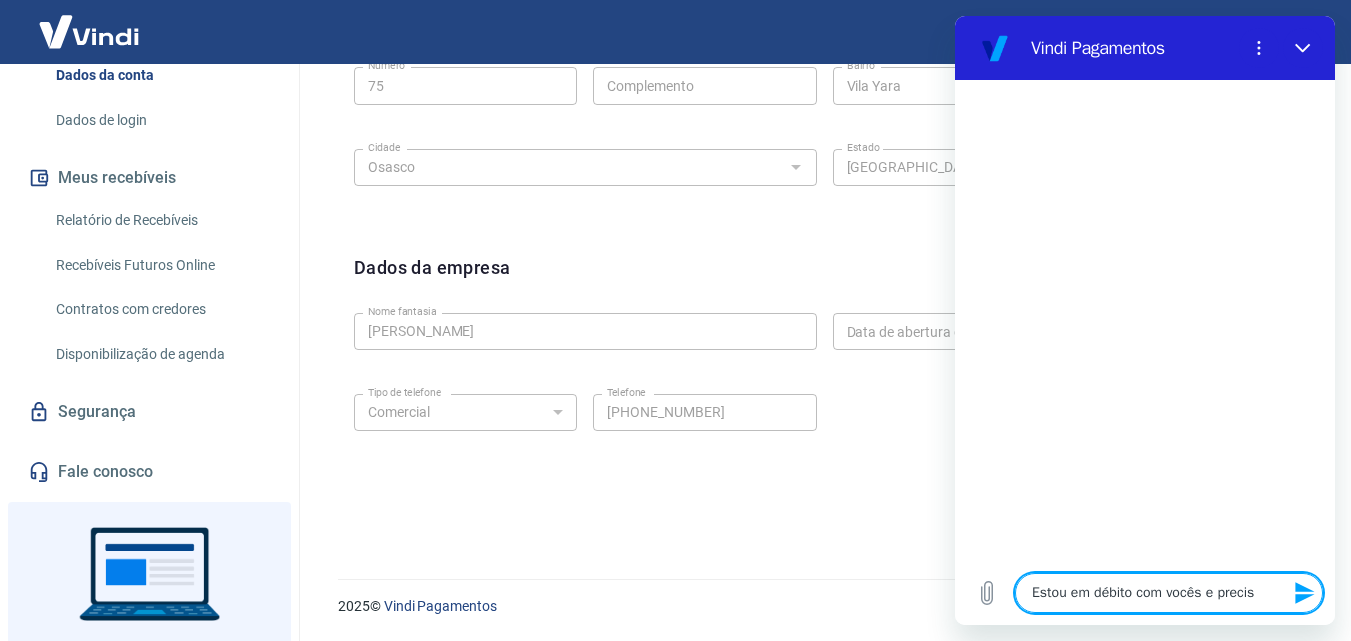 type on "Estou em débito com vocês e preci" 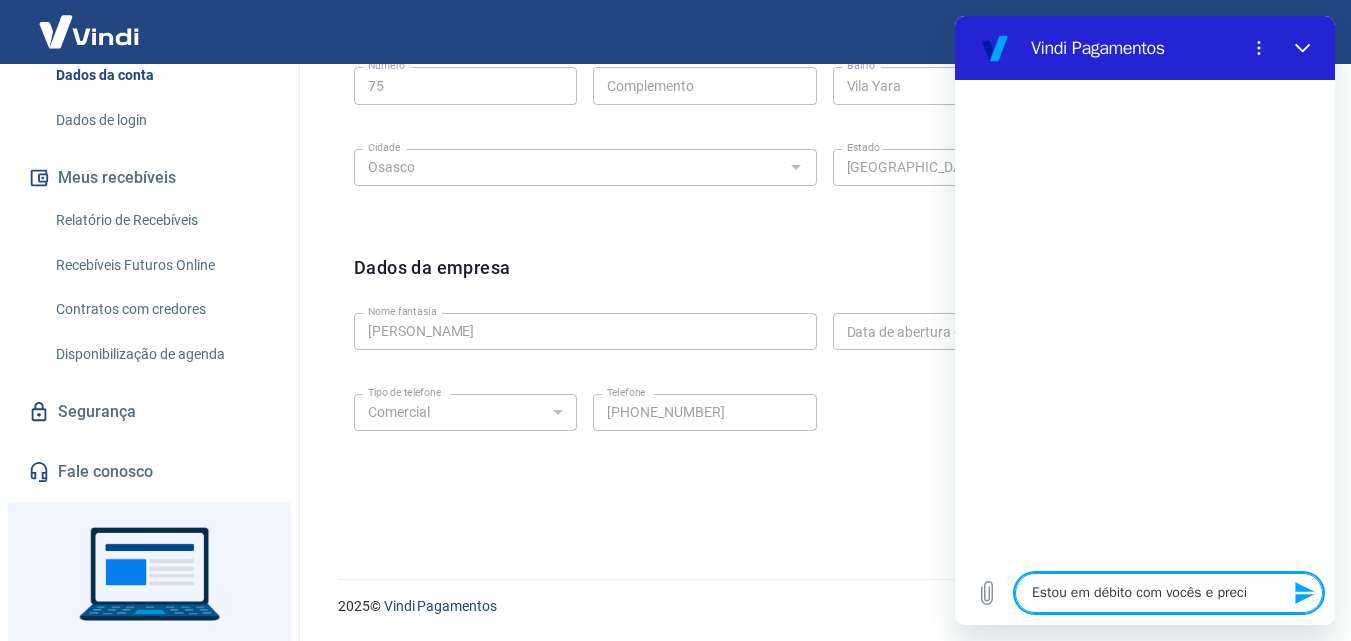 type on "Estou em débito com vocês e prec" 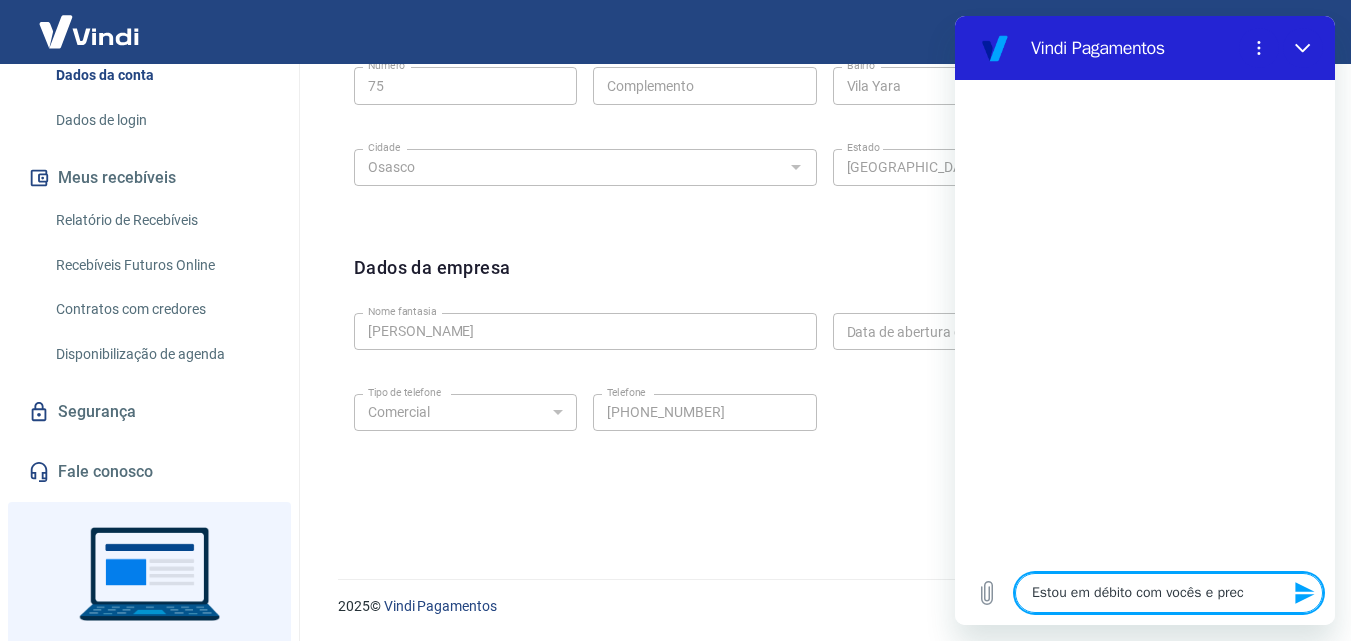 type on "Estou em débito com vocês e pre" 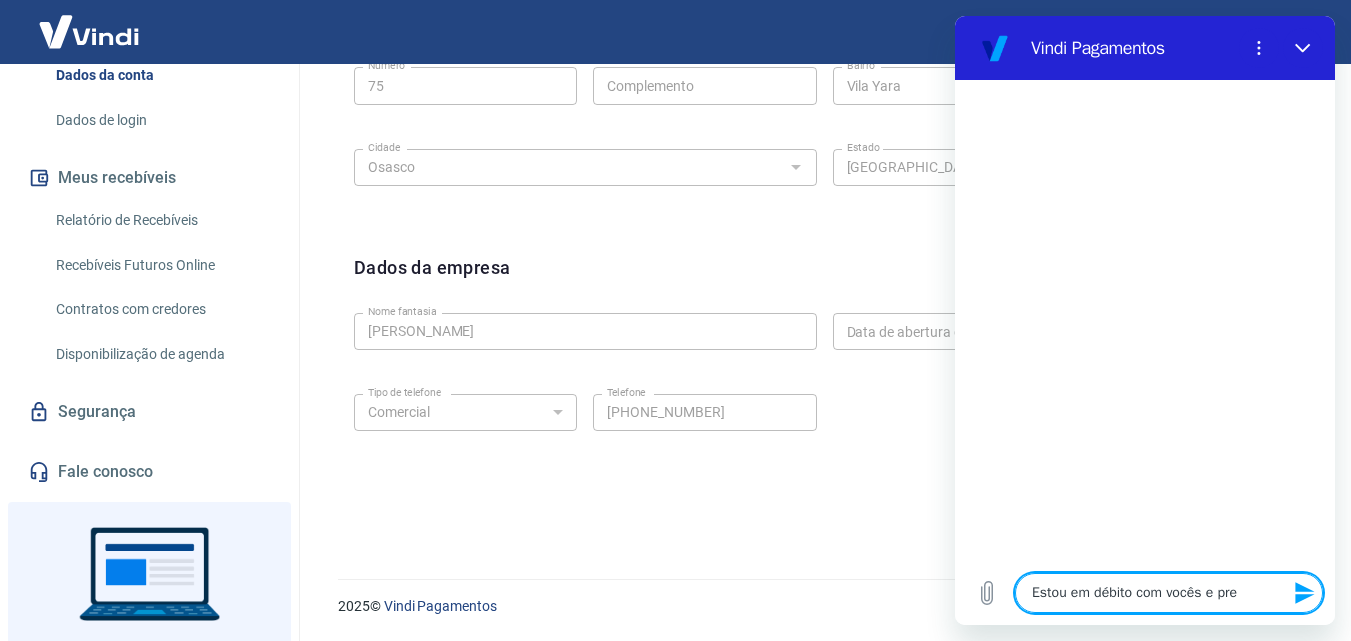 type on "Estou em débito com vocês e pr" 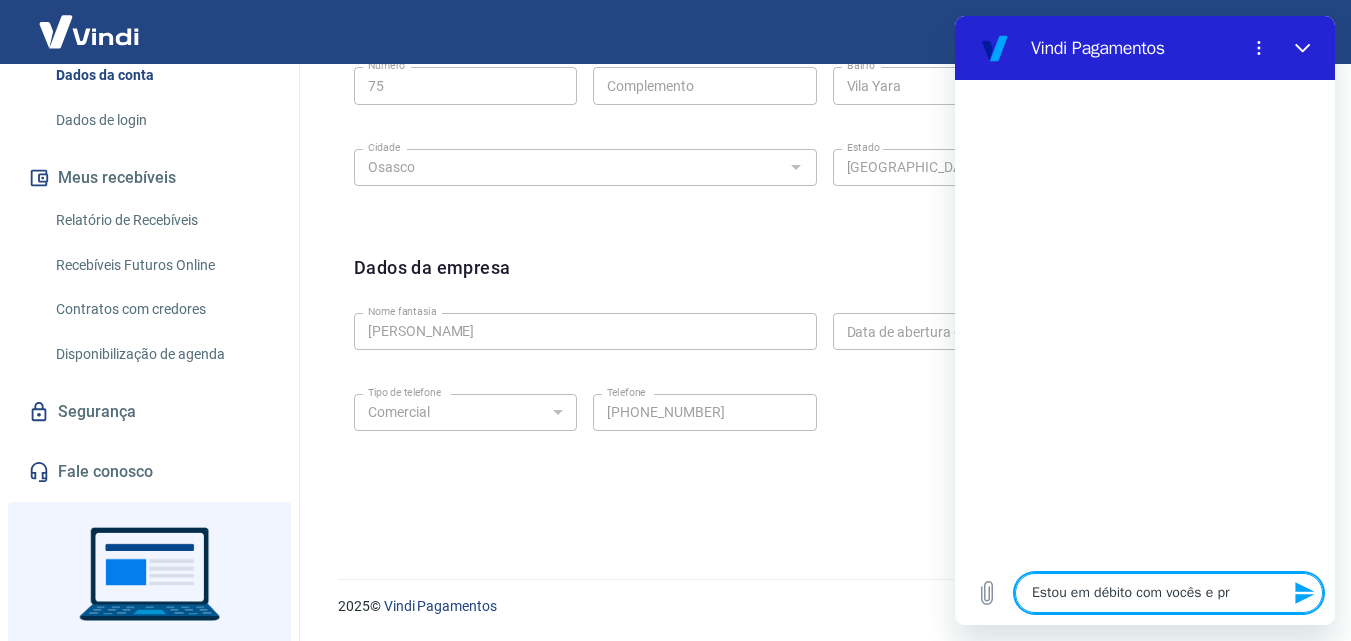 type on "Estou em débito com vocês e p" 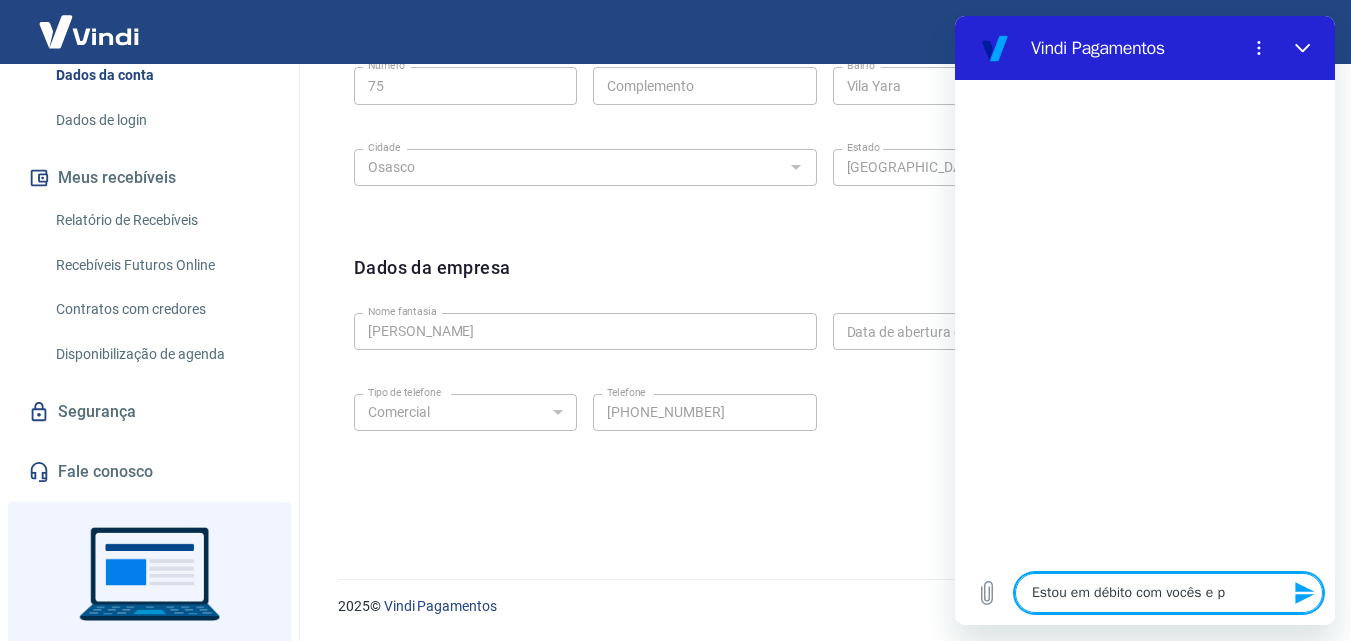 type on "Estou em débito com vocês e" 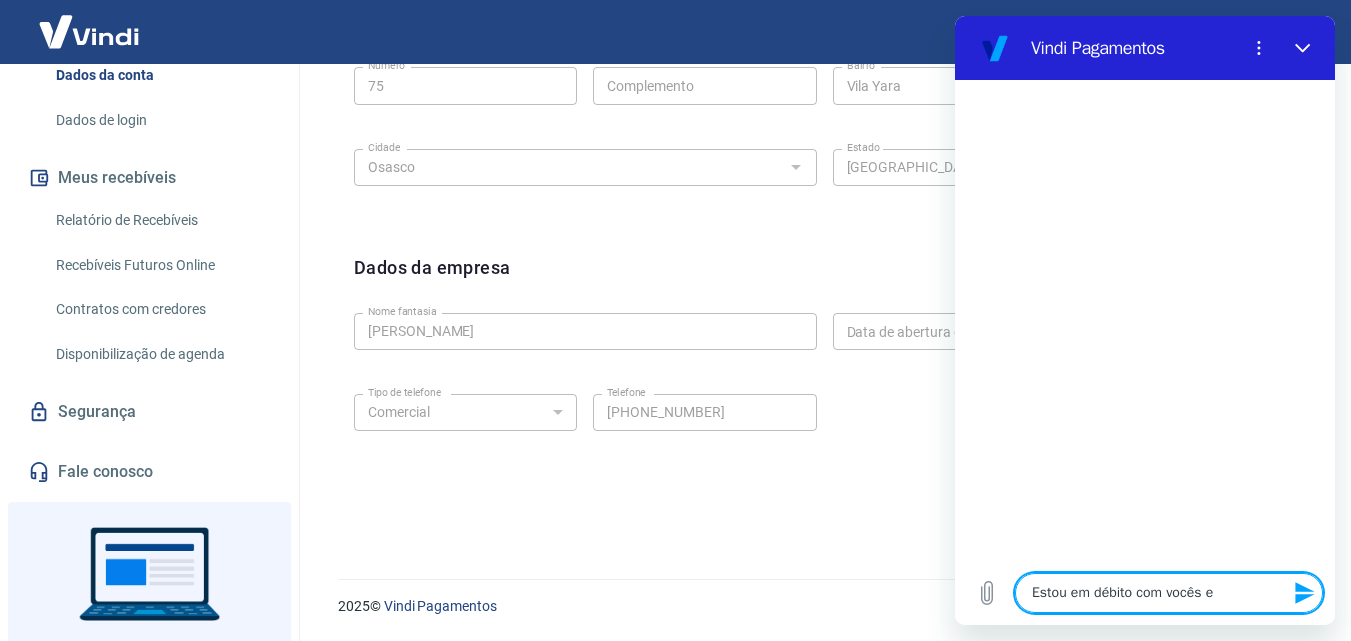 type on "Estou em débito com vocês e" 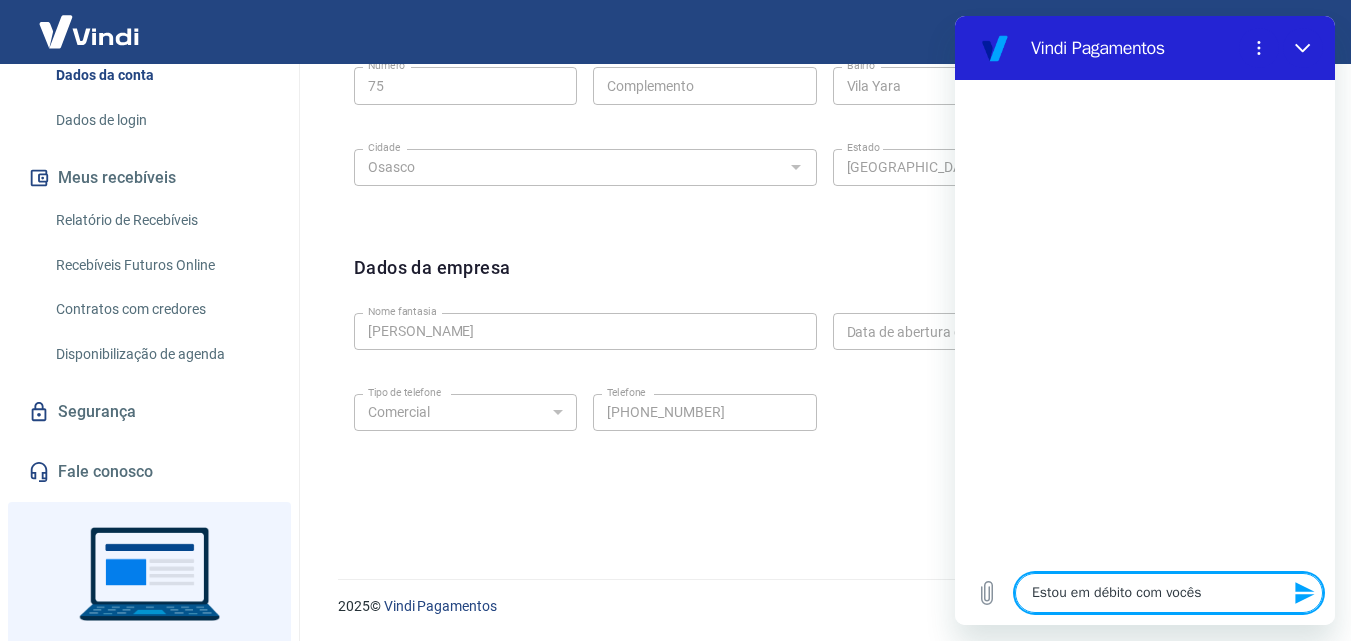 type on "x" 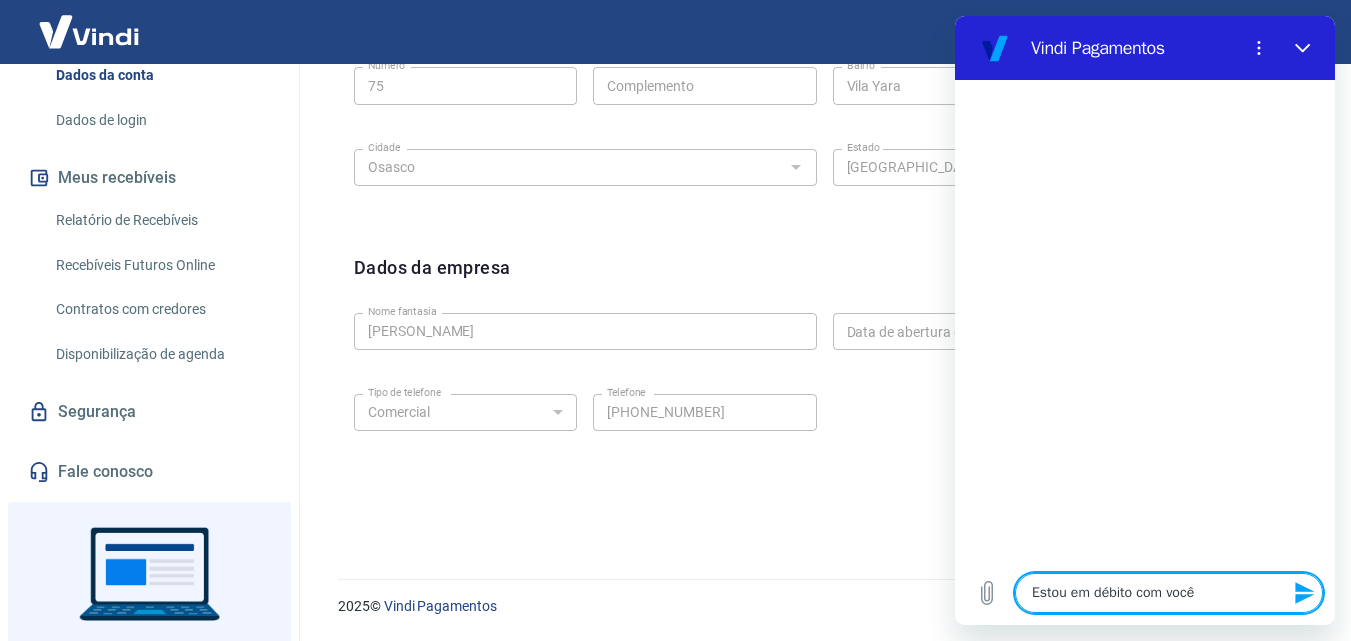 type on "Estou em débito com voc" 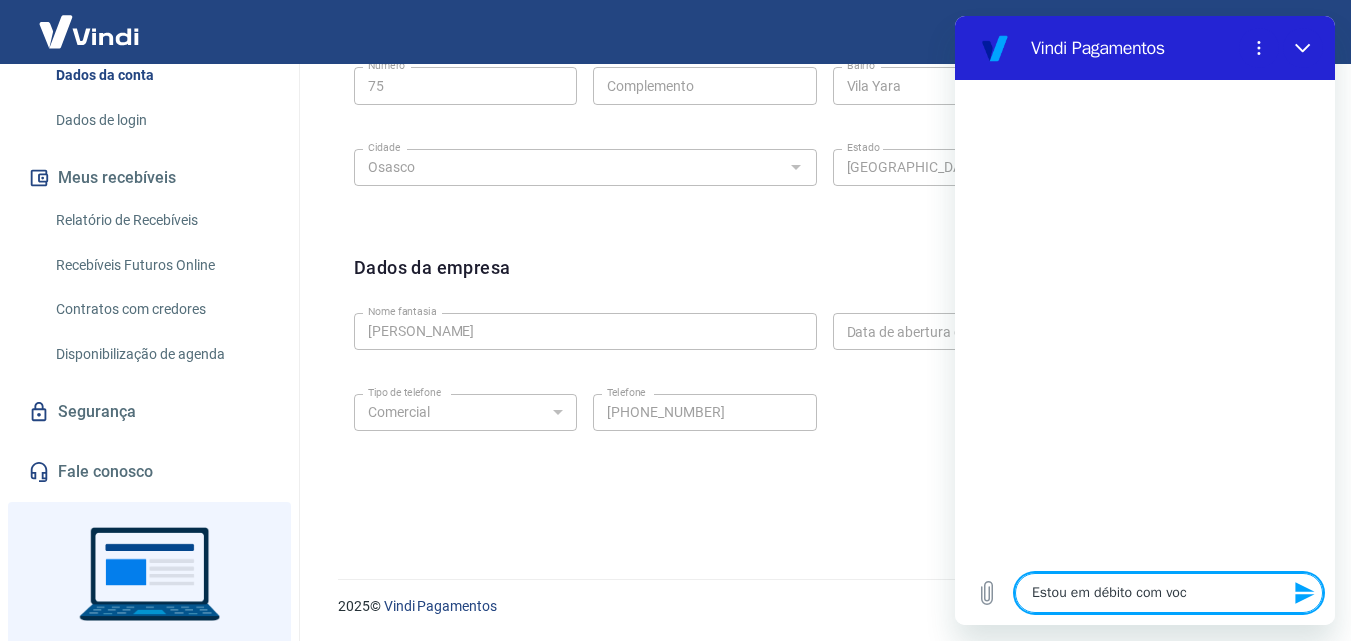 type on "Estou em débito com vo" 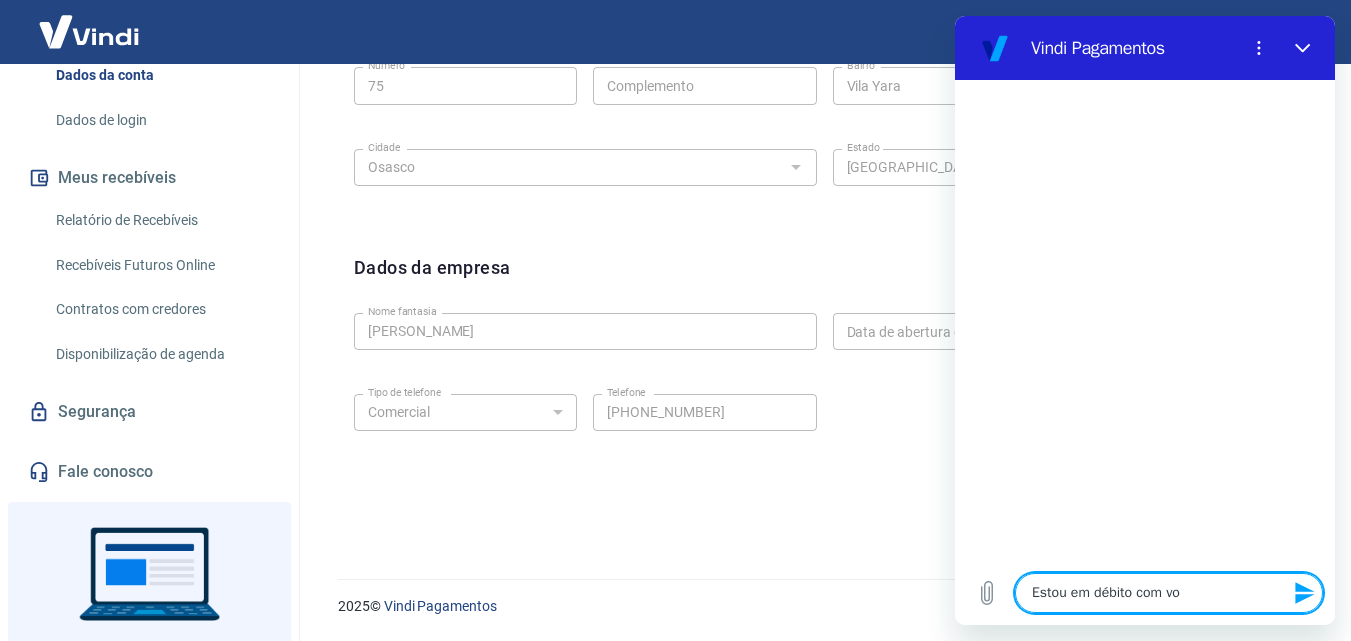 type on "Estou em débito com v" 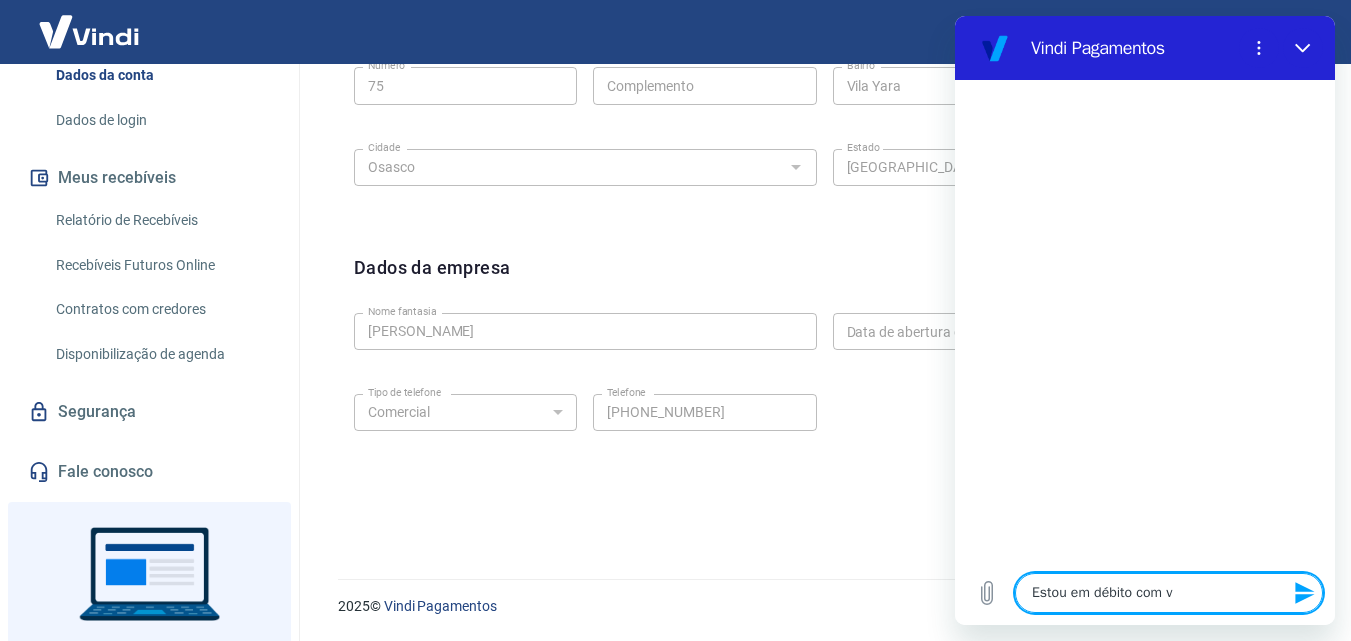 type on "Estou em débito com" 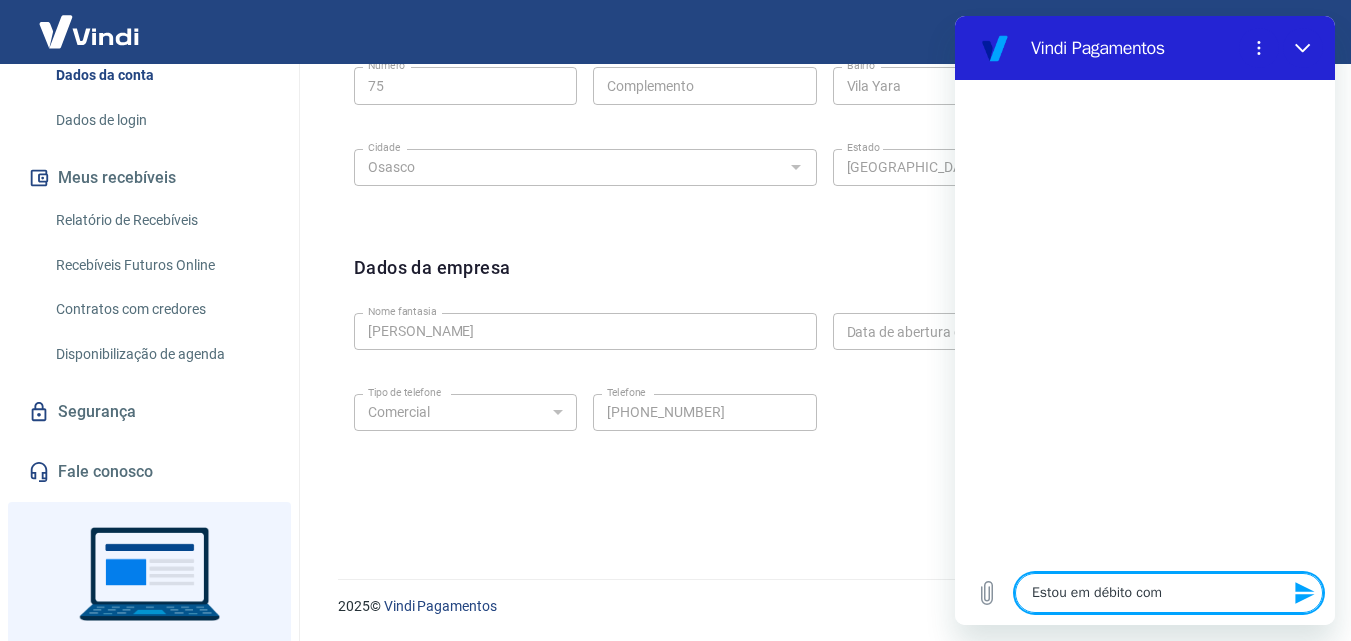 type on "Estou em débito com" 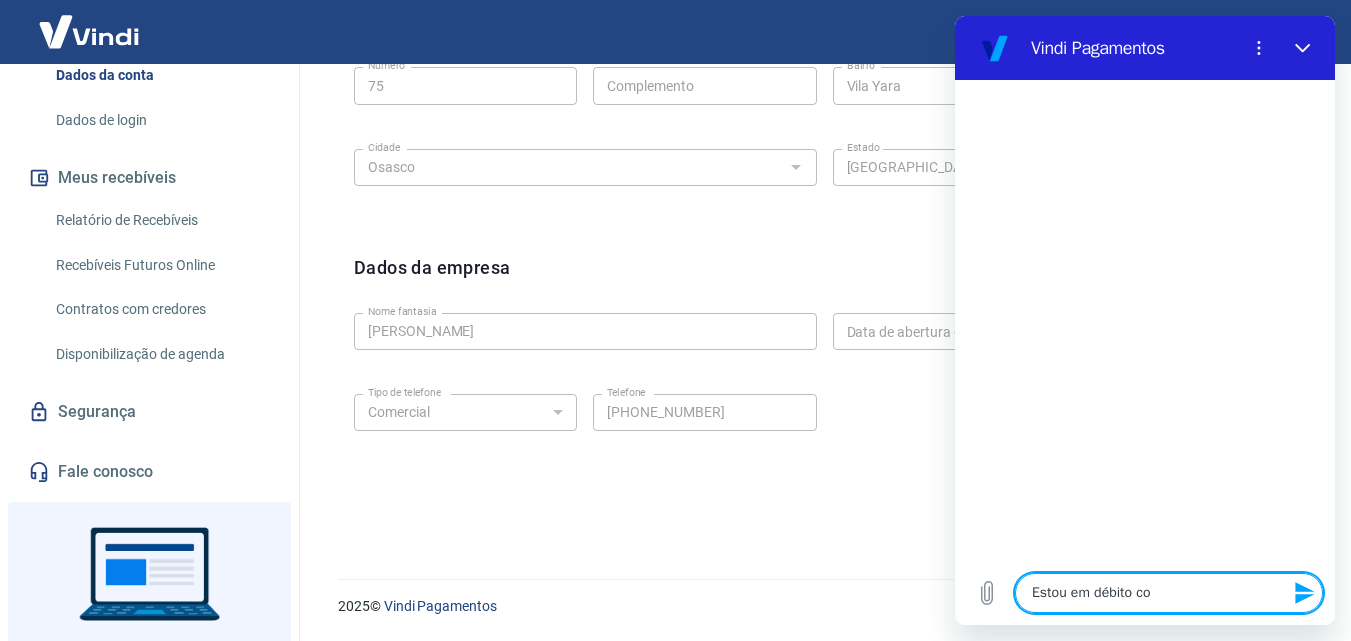 type on "Estou em débito c" 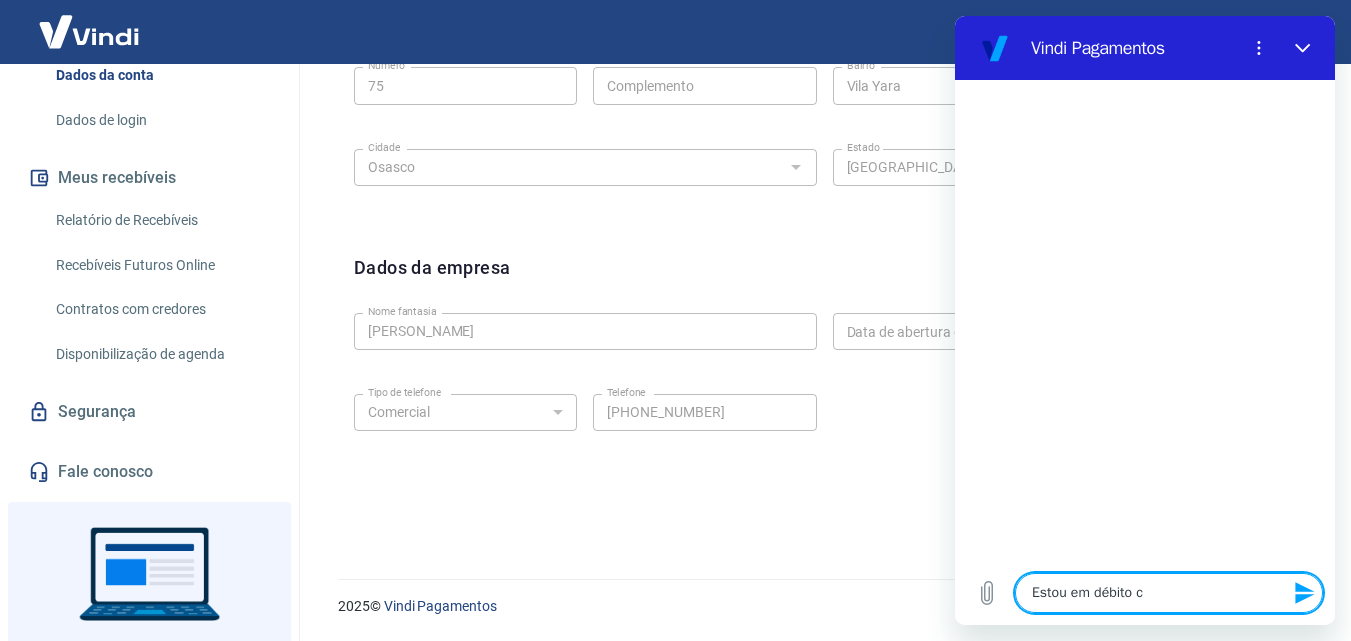 type on "x" 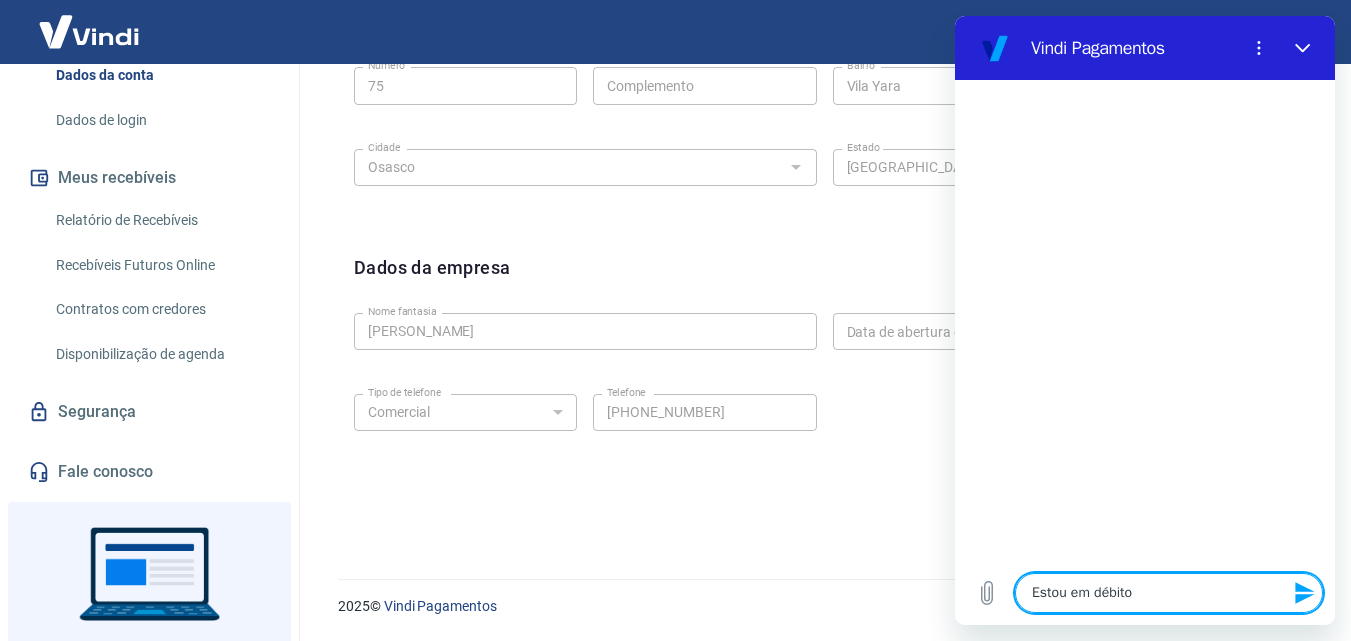 type on "Estou em débito" 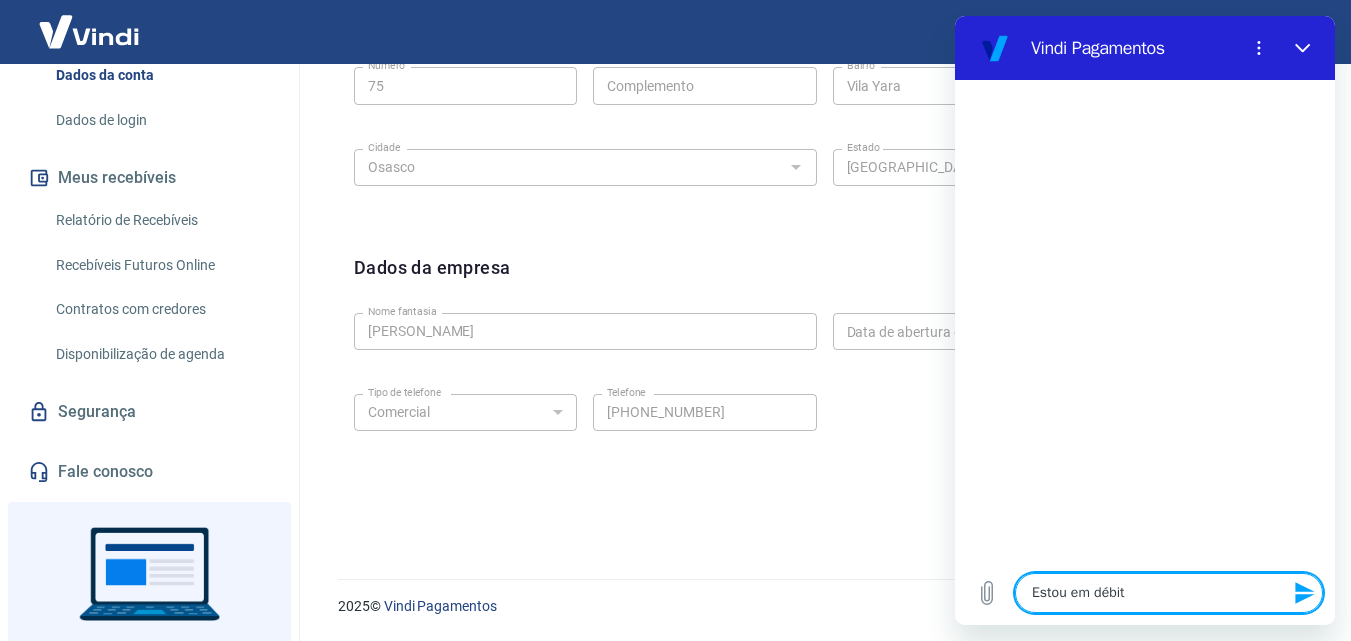 type on "Estou em débi" 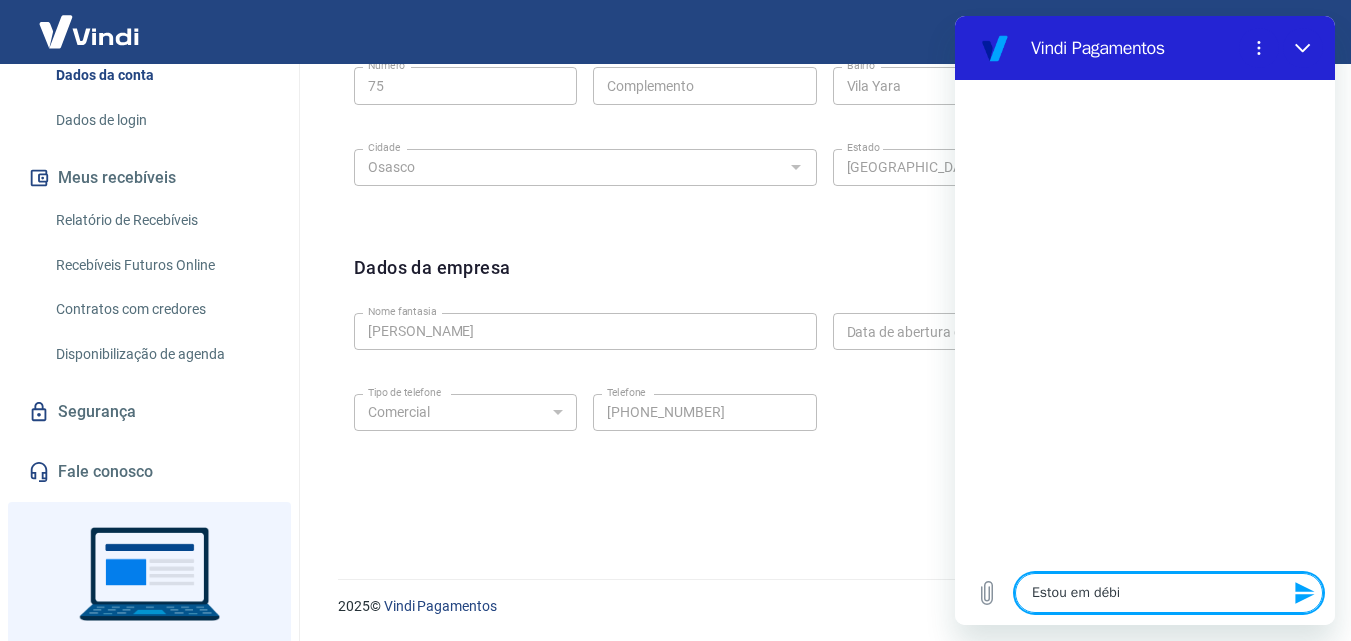 type on "Estou em déb" 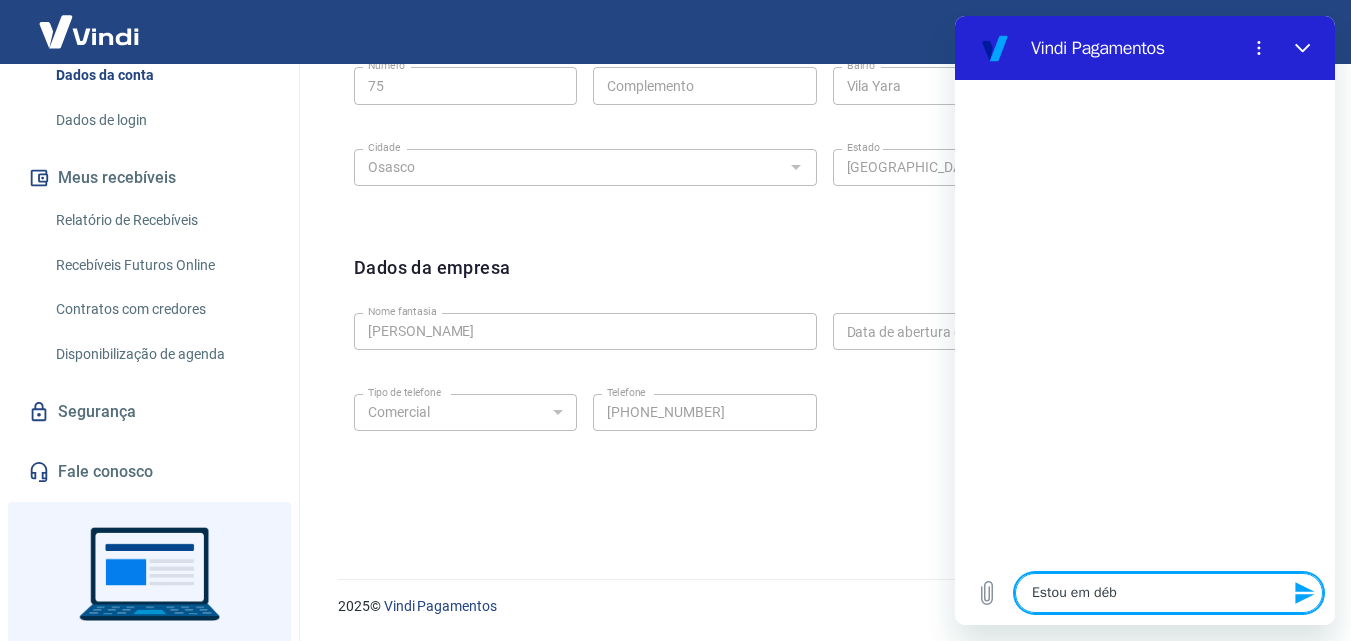 type on "Estou em dé" 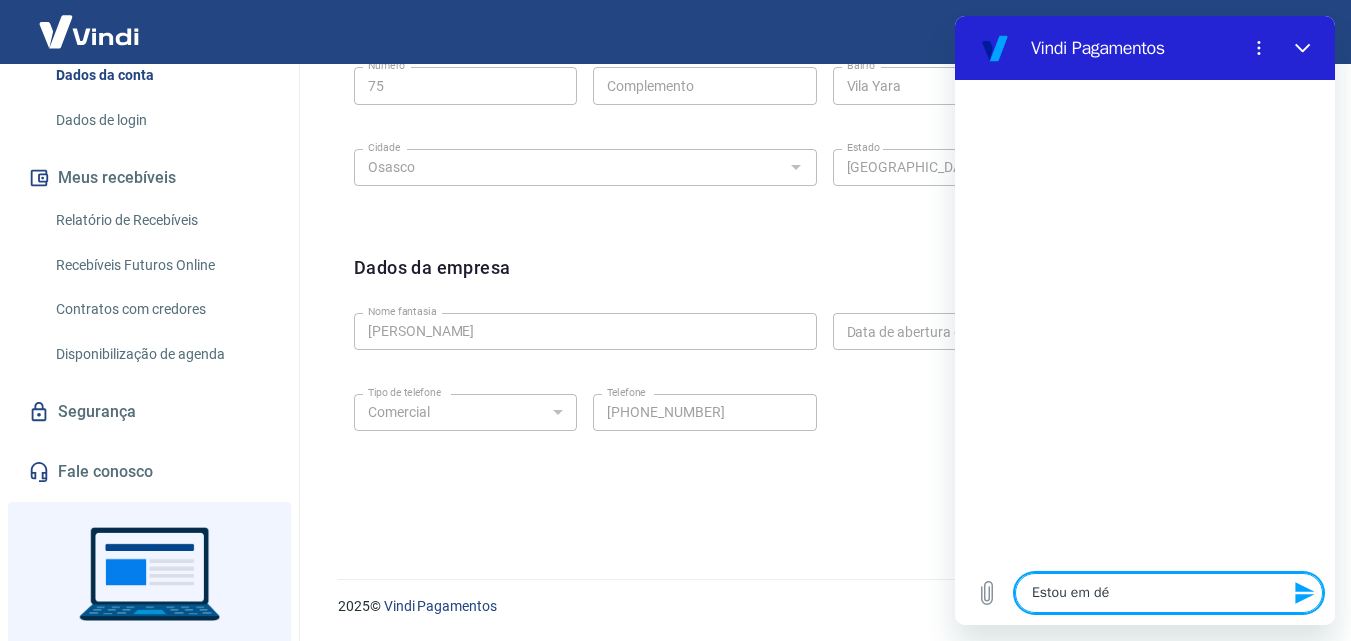 type on "x" 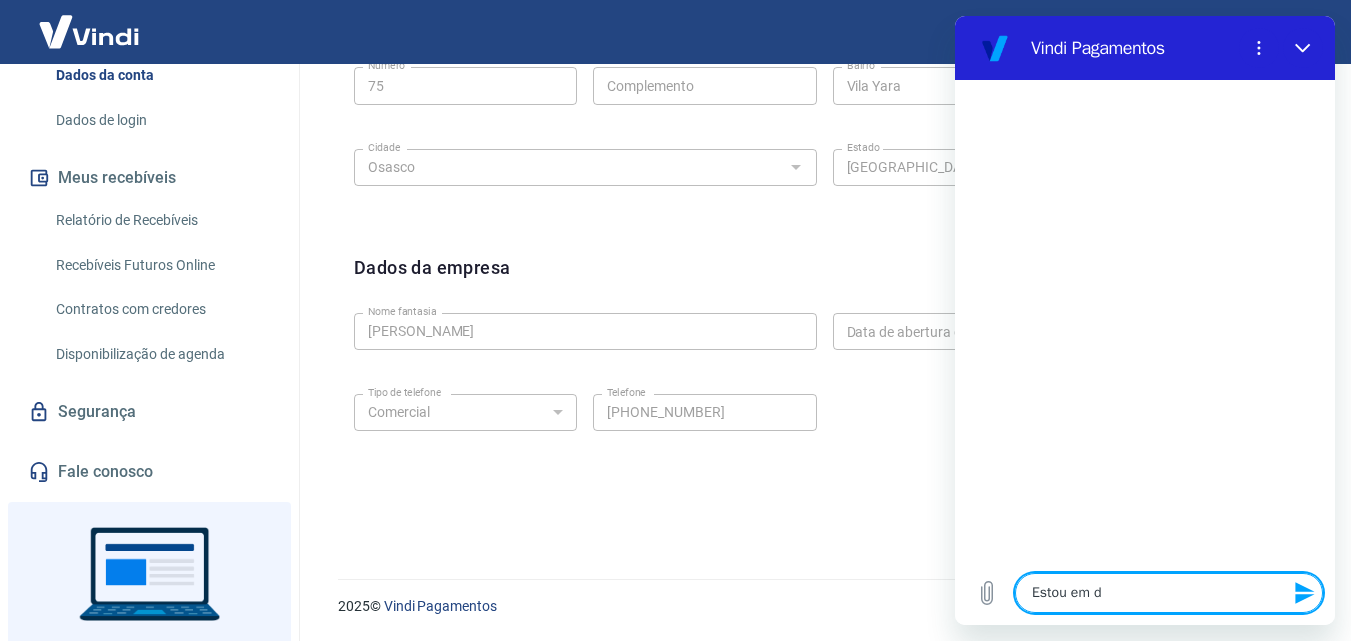 type on "Estou em" 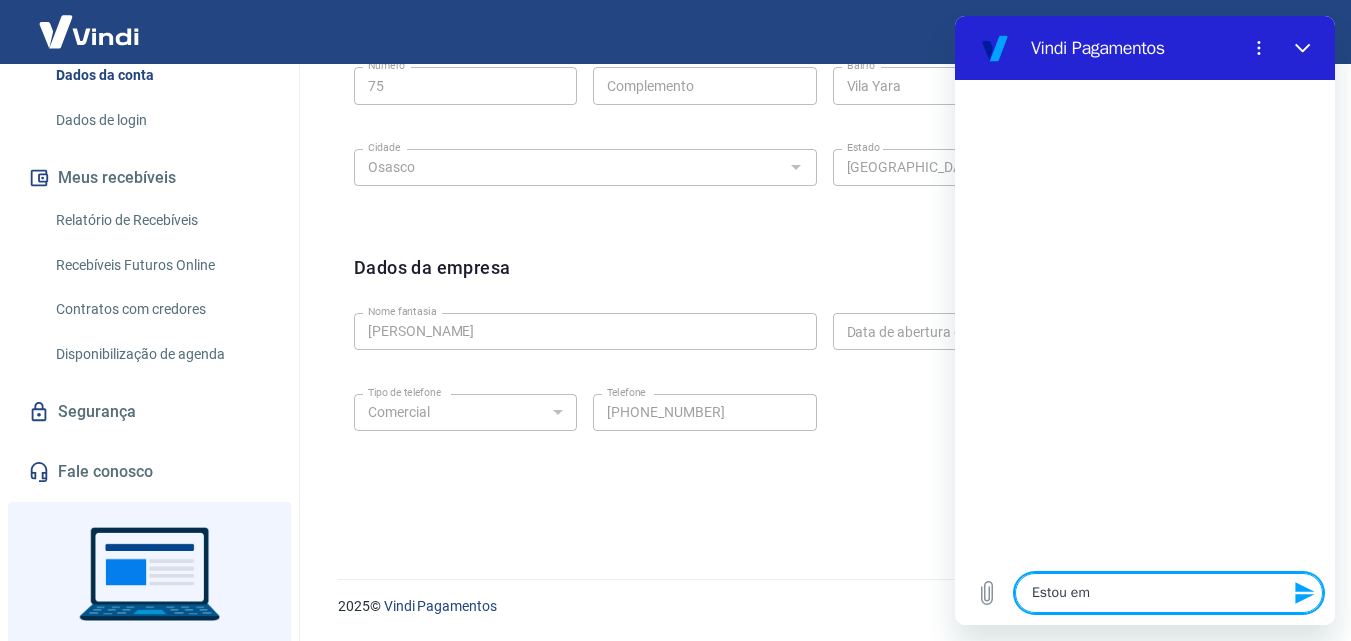 type on "x" 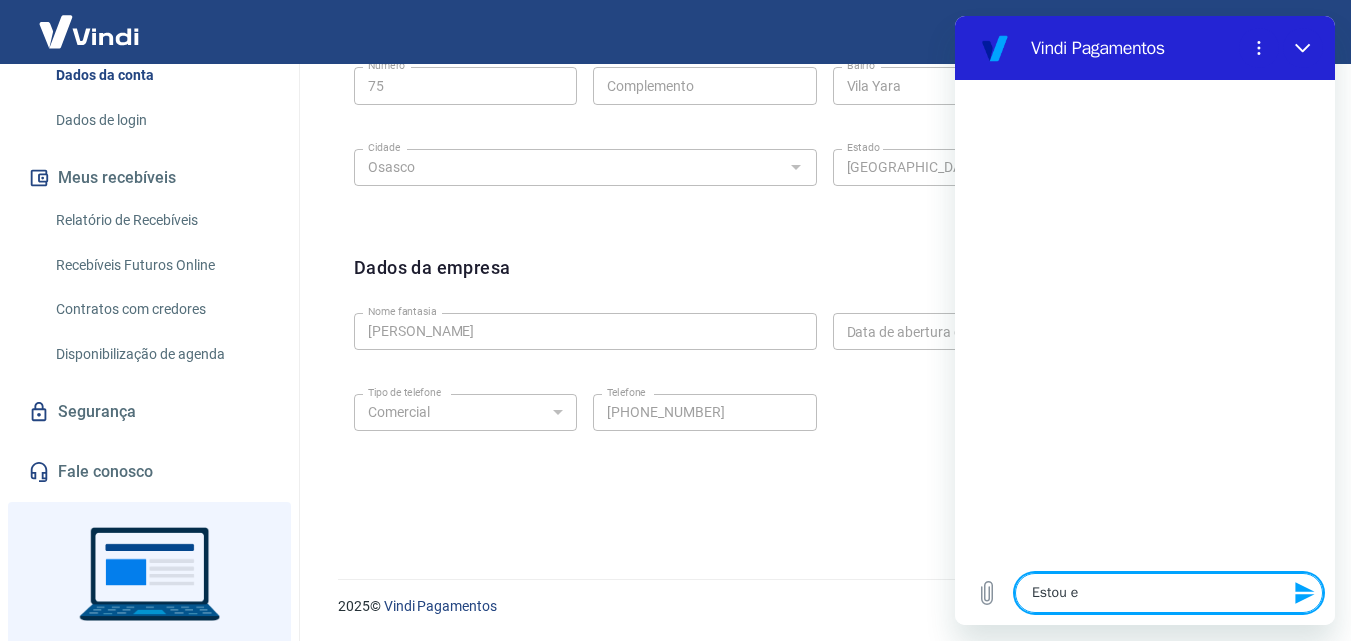 type on "Estou" 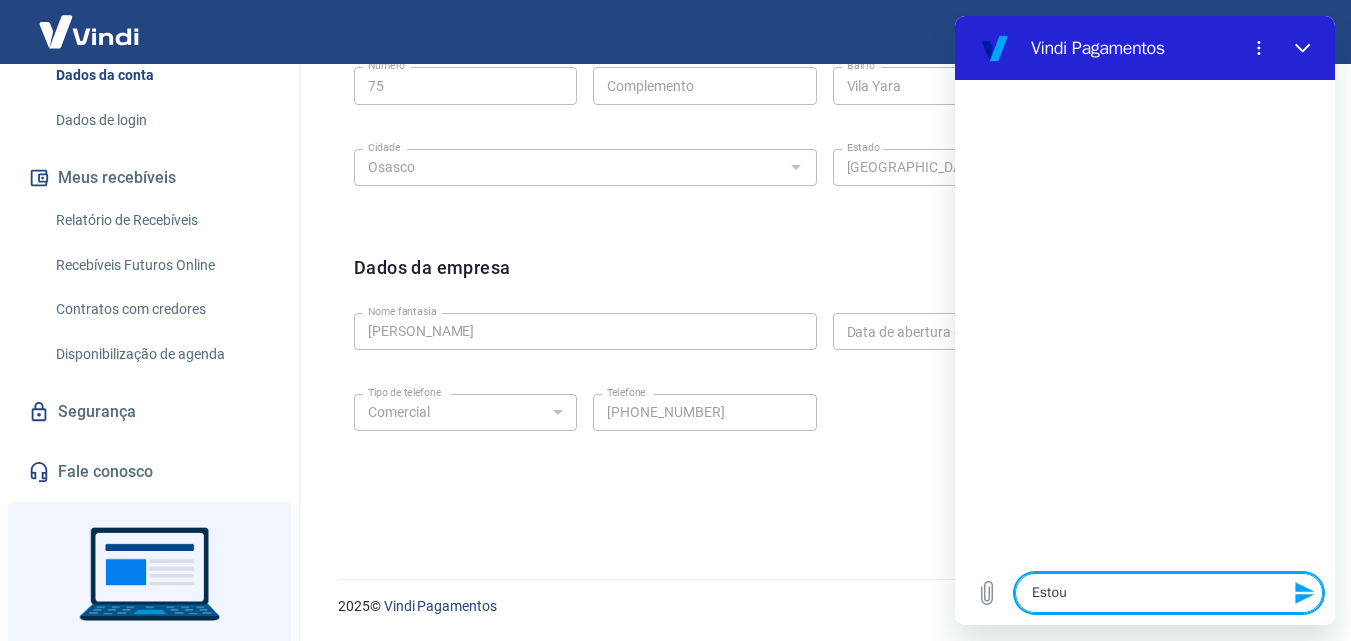 type on "Estou p" 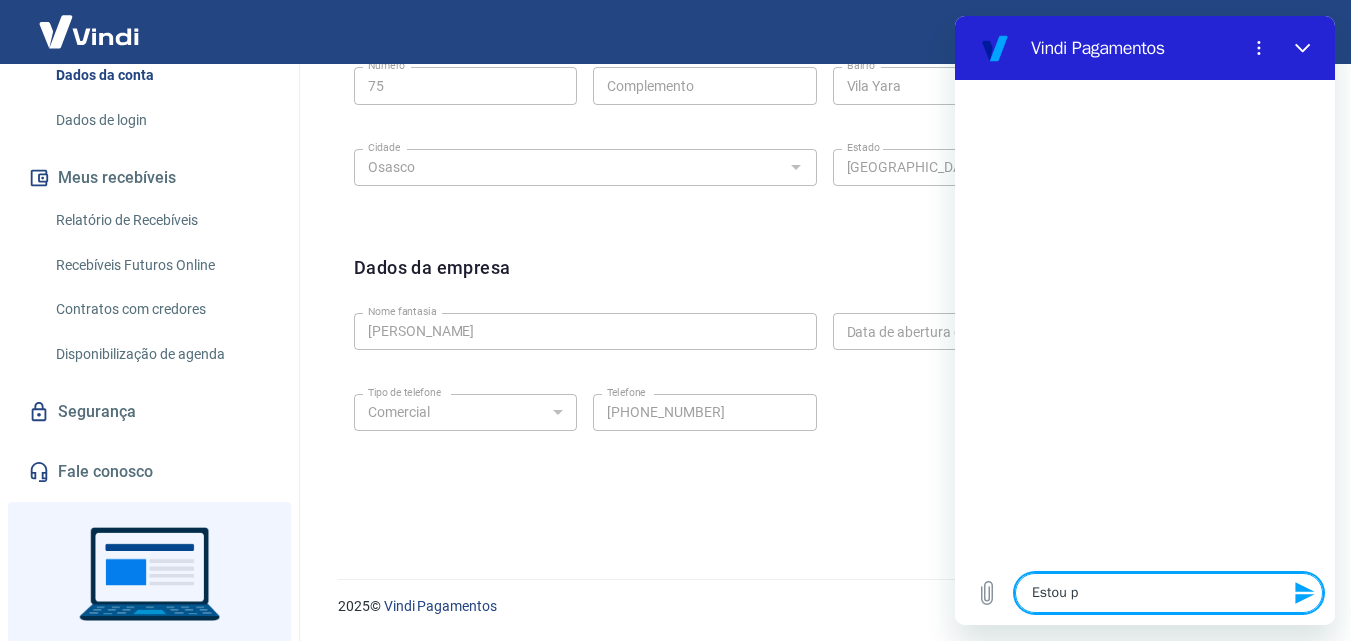 type on "Estou pr" 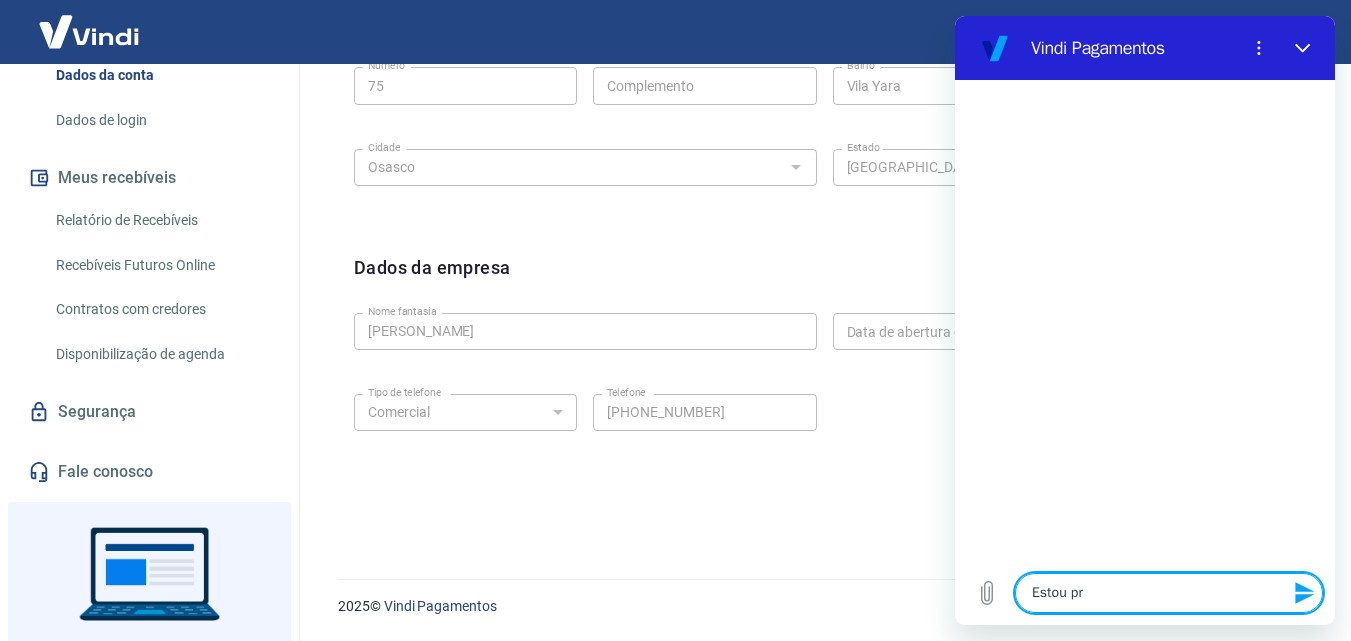 type on "Estou pre" 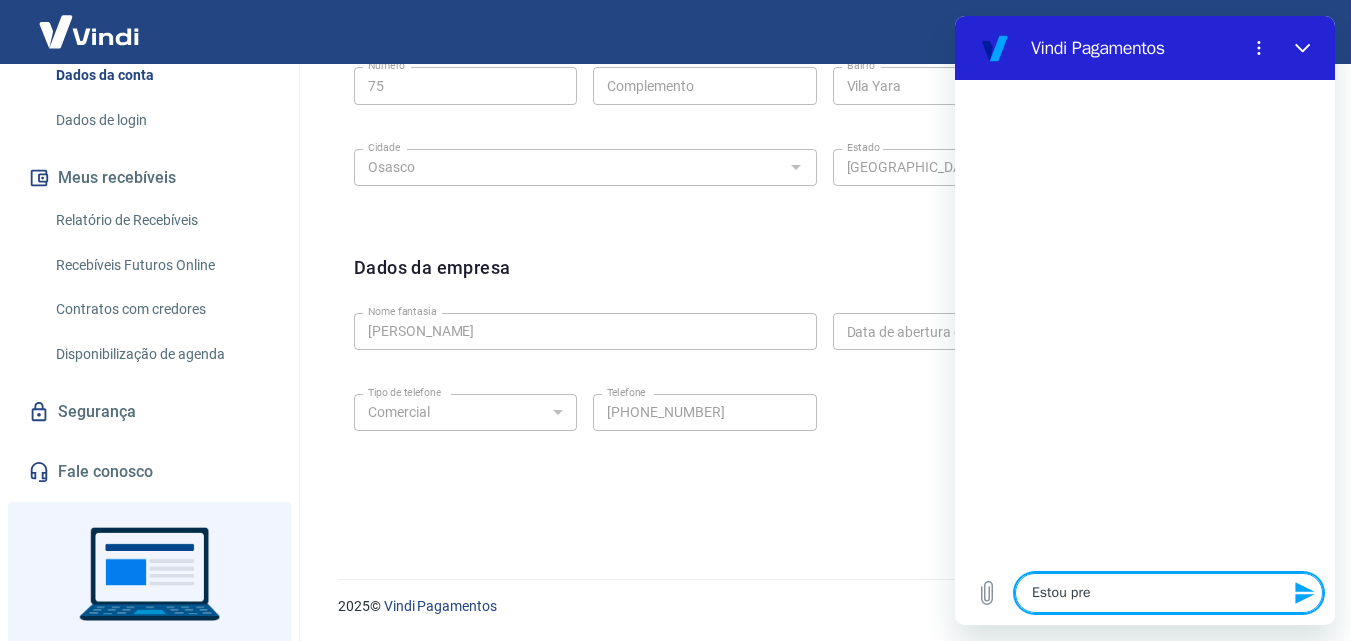 type on "Estou prec" 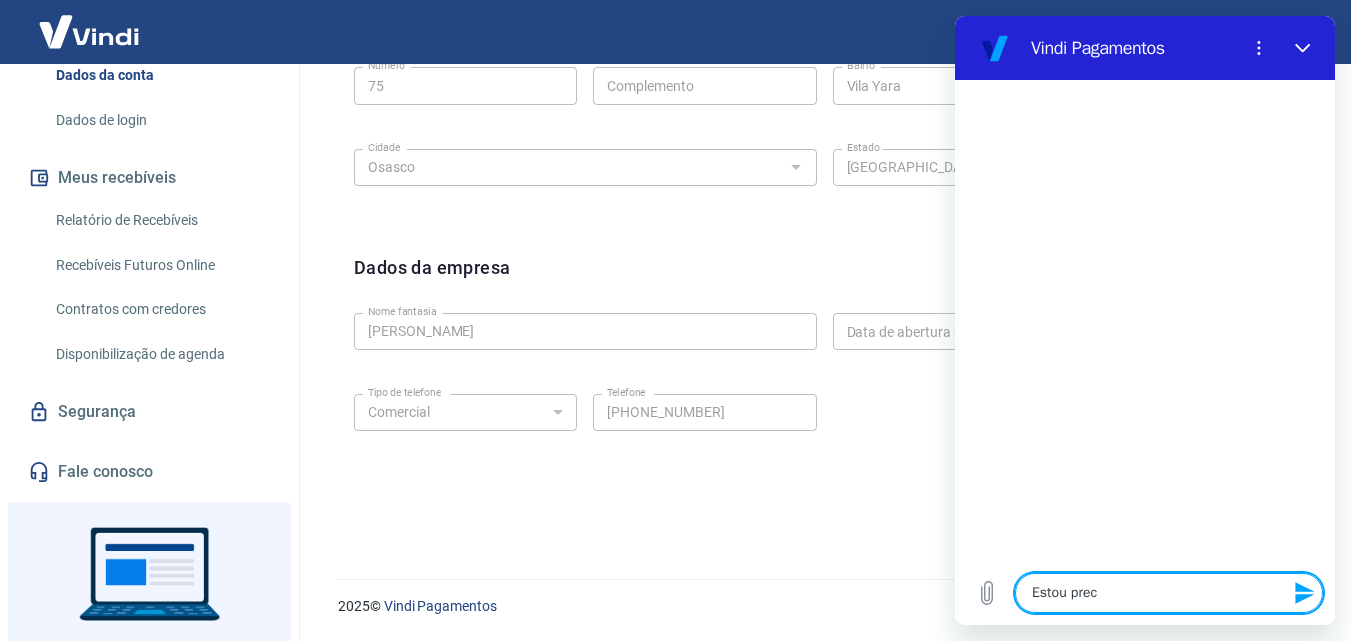type on "Estou preci" 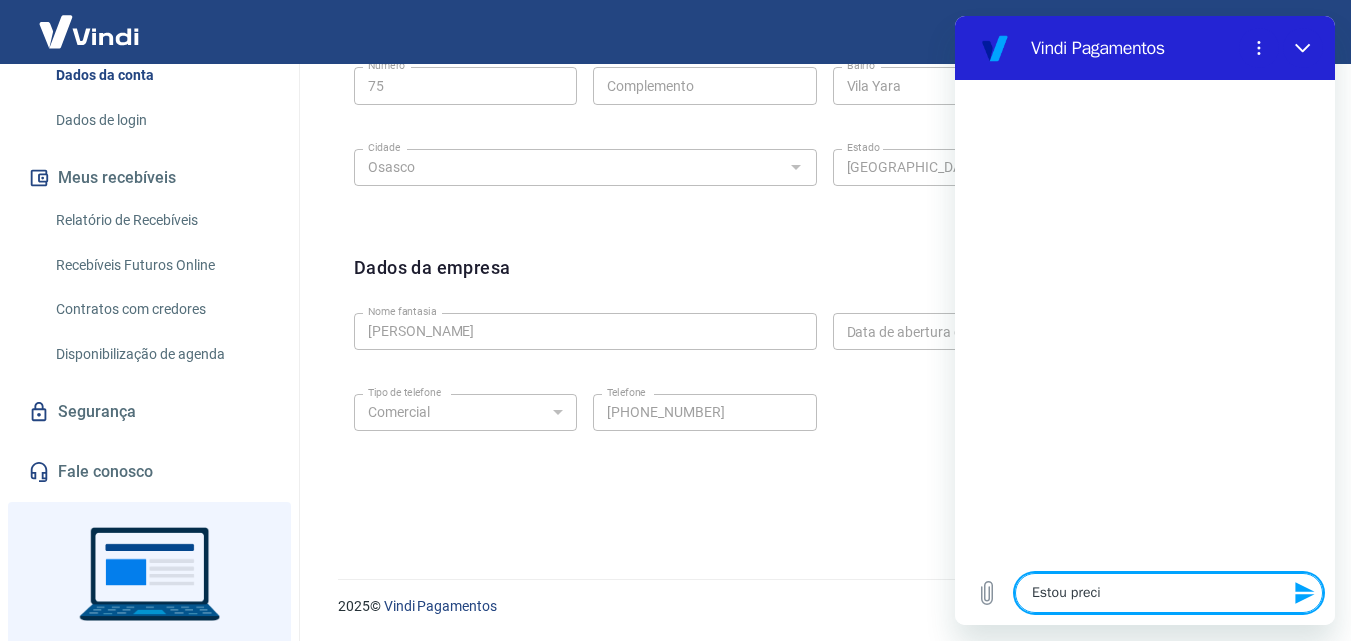 type on "Estou precis" 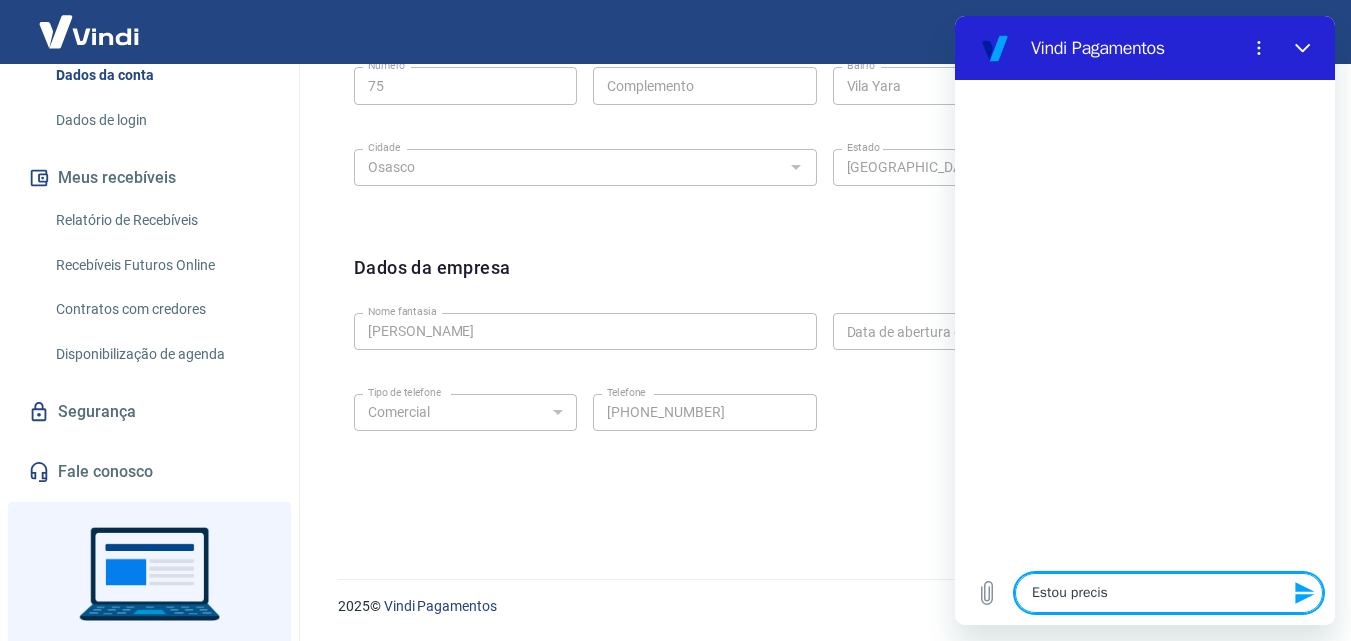 type on "Estou precisa" 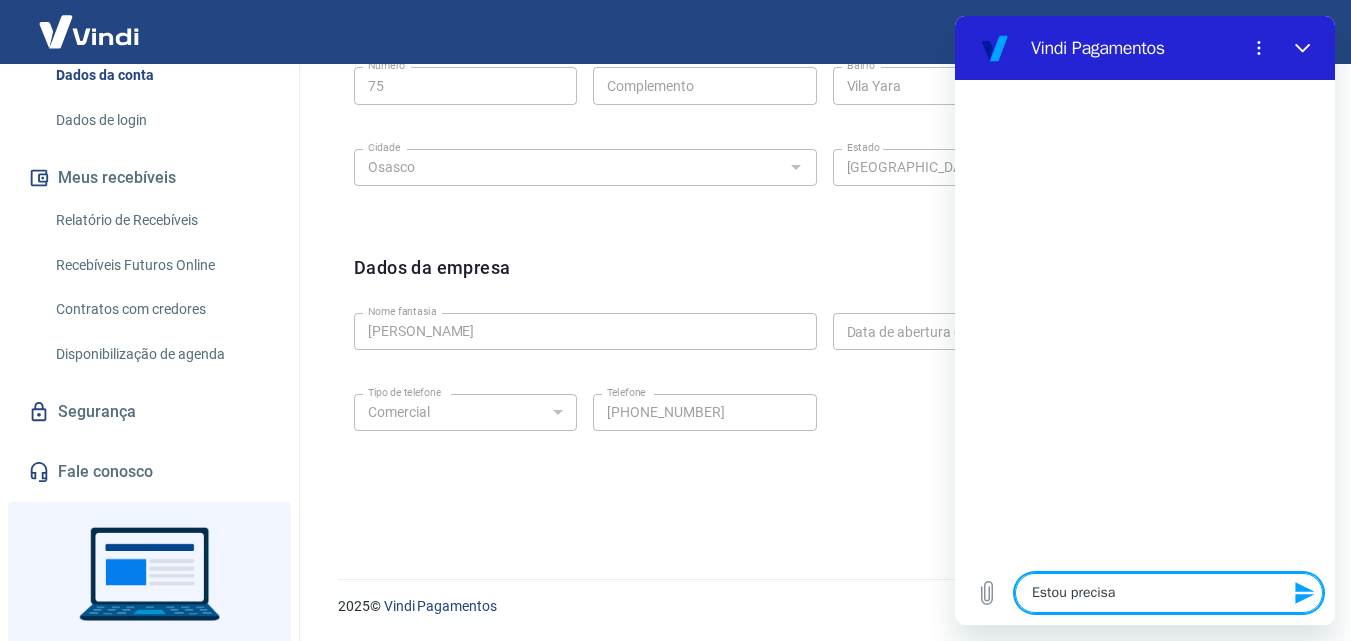 type on "x" 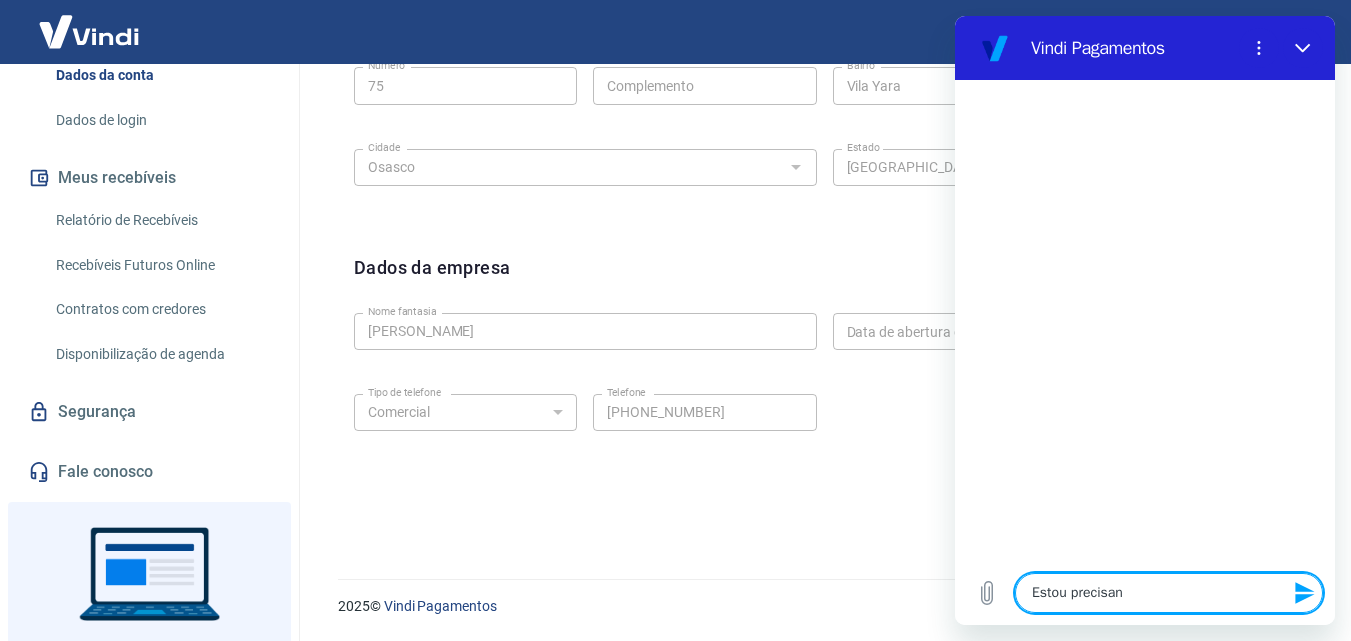 type on "Estou precisand" 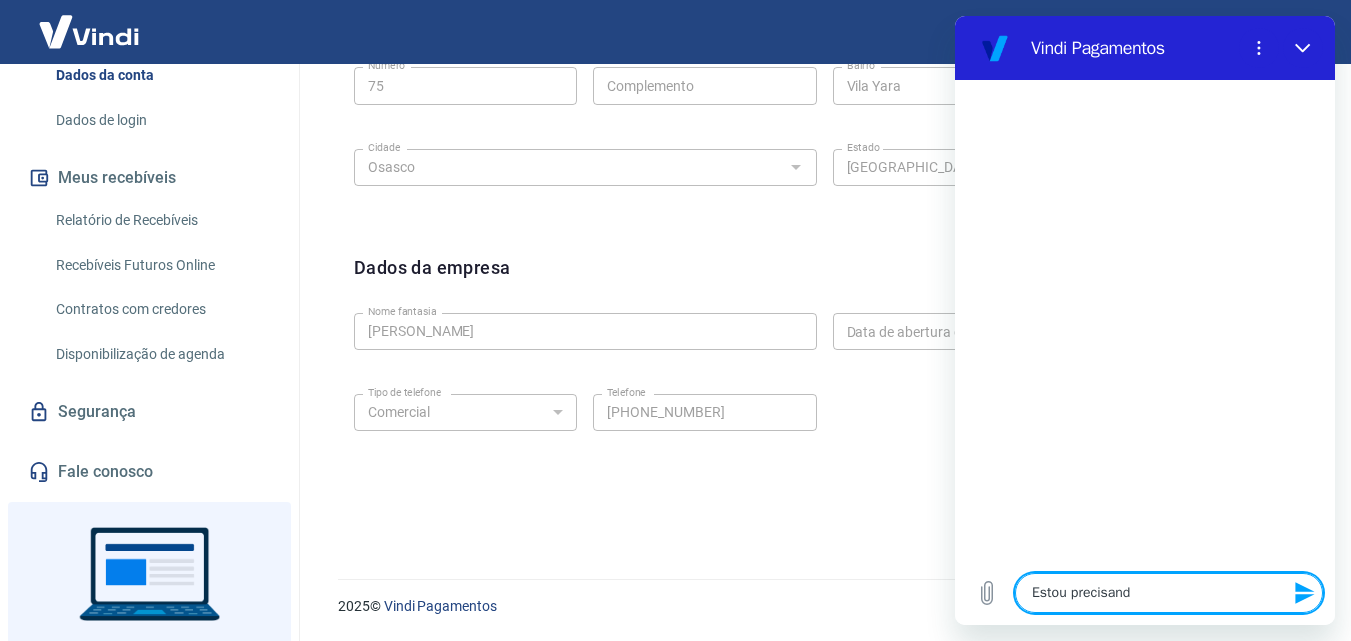 type on "Estou precisando" 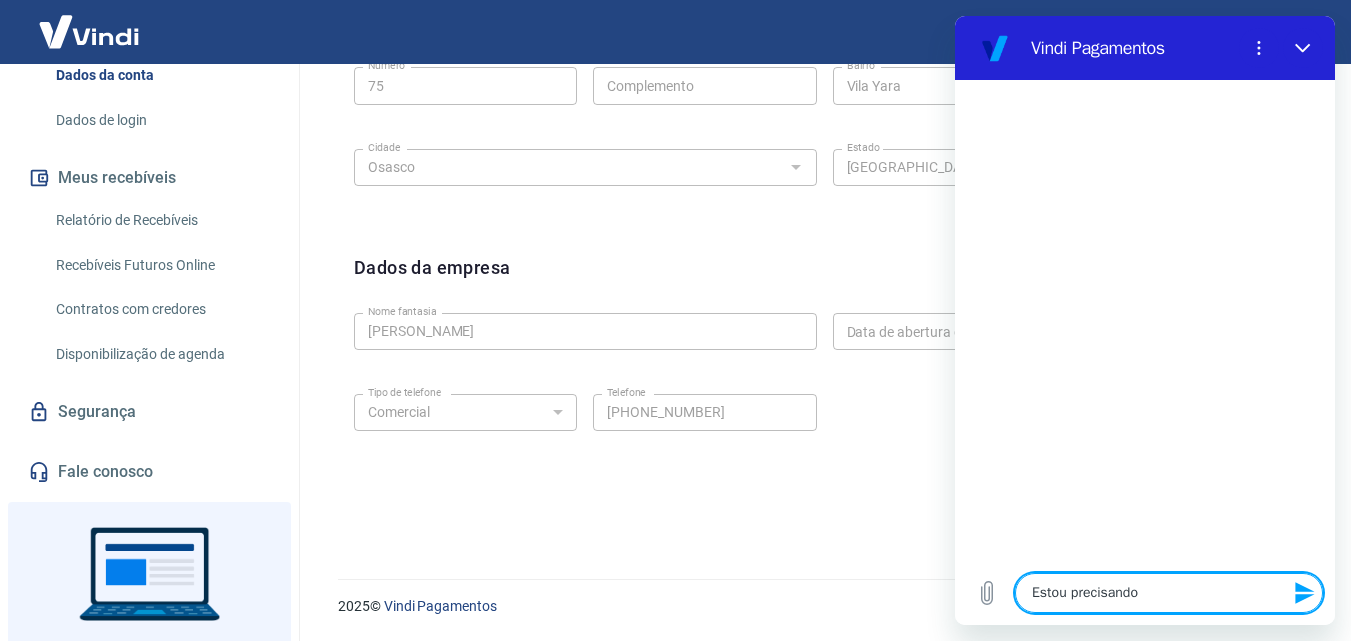 type on "Estou precisando" 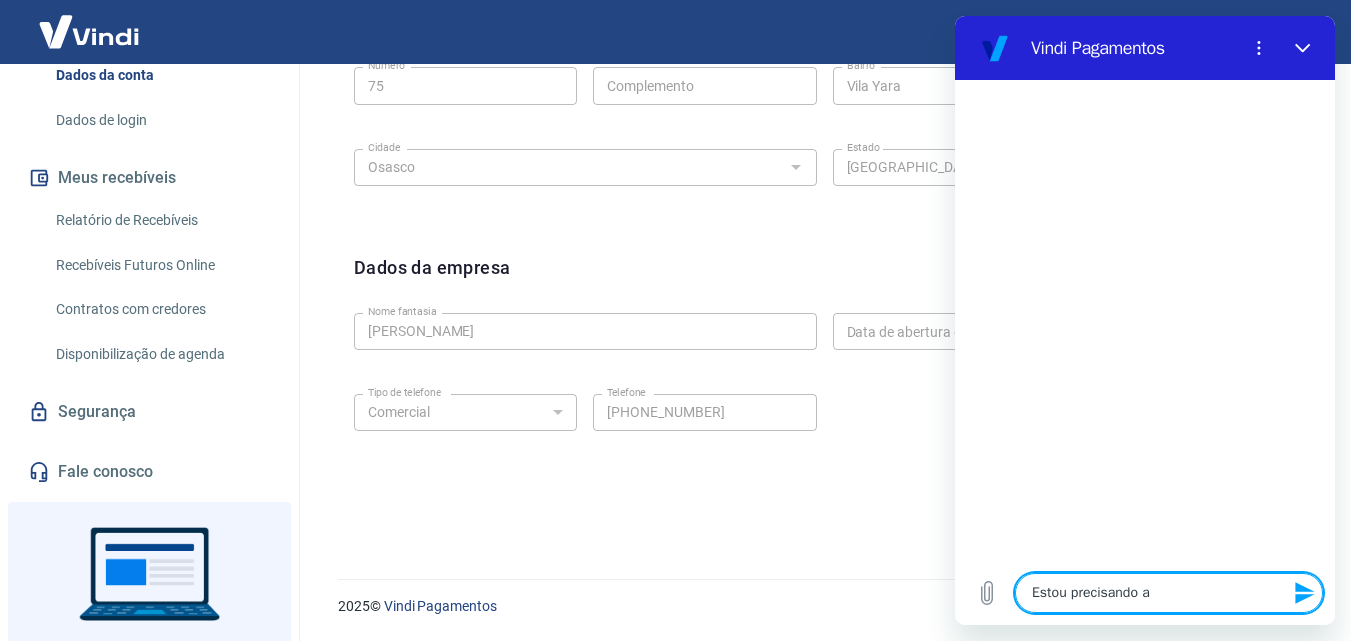 type on "Estou precisando al" 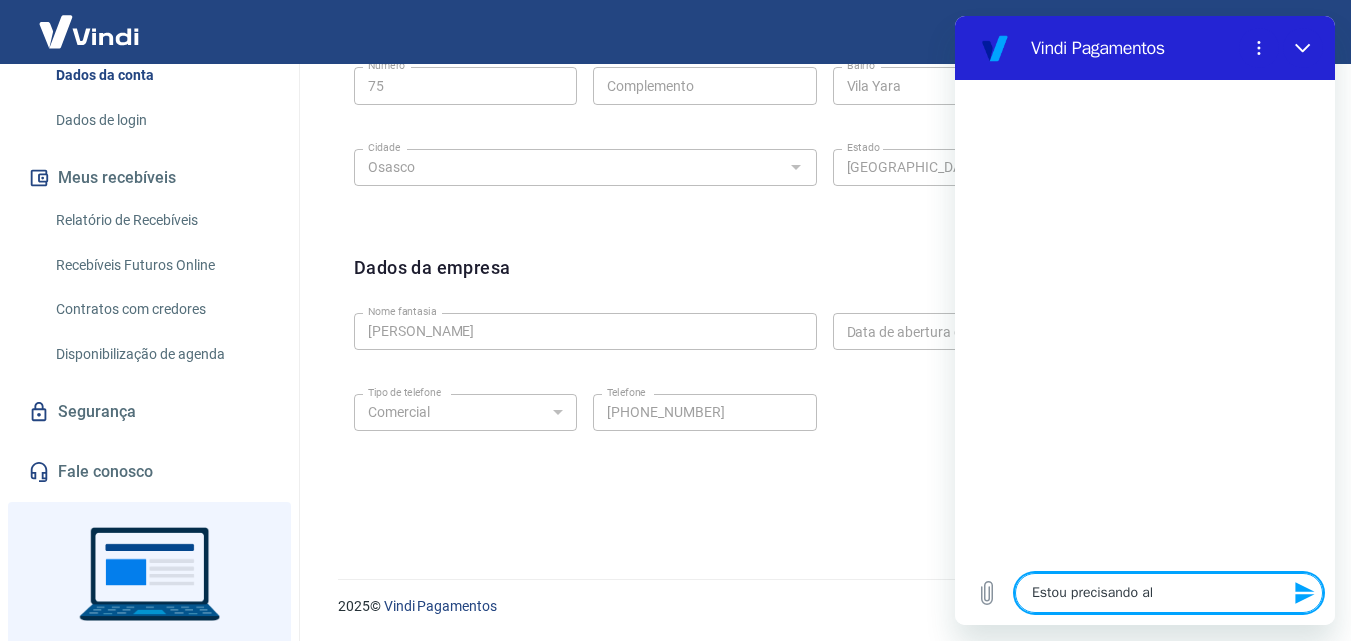 type on "Estou precisando alt" 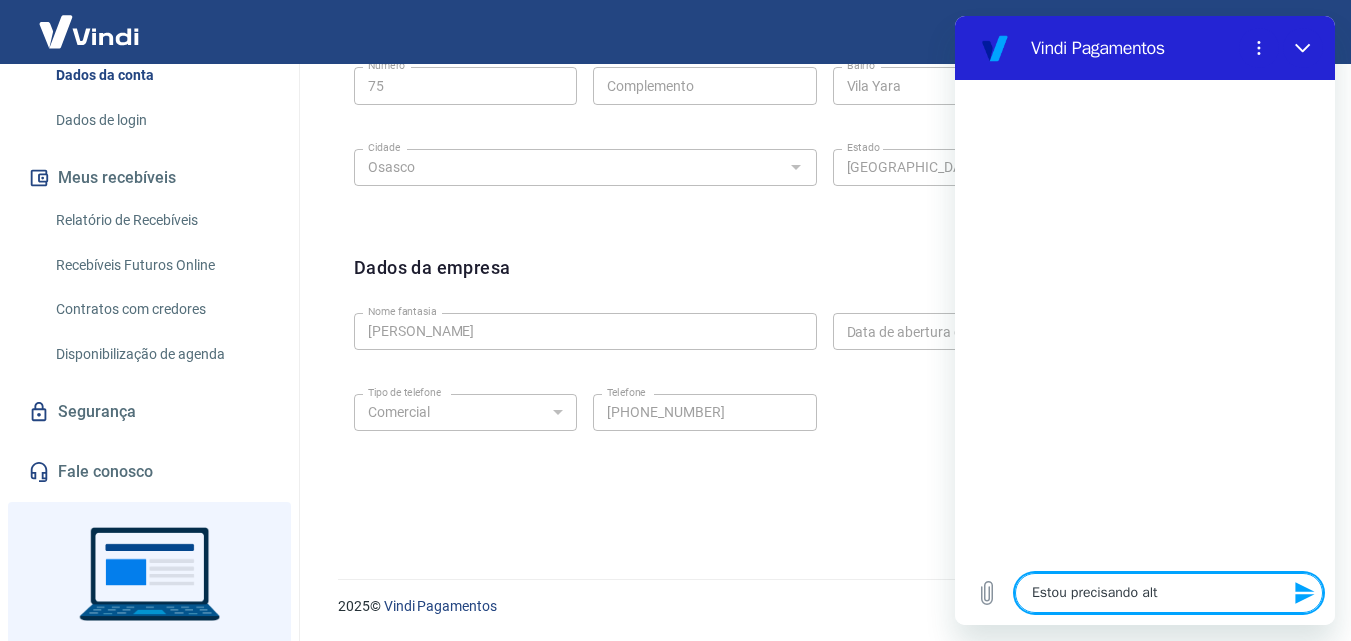type on "Estou precisando alte" 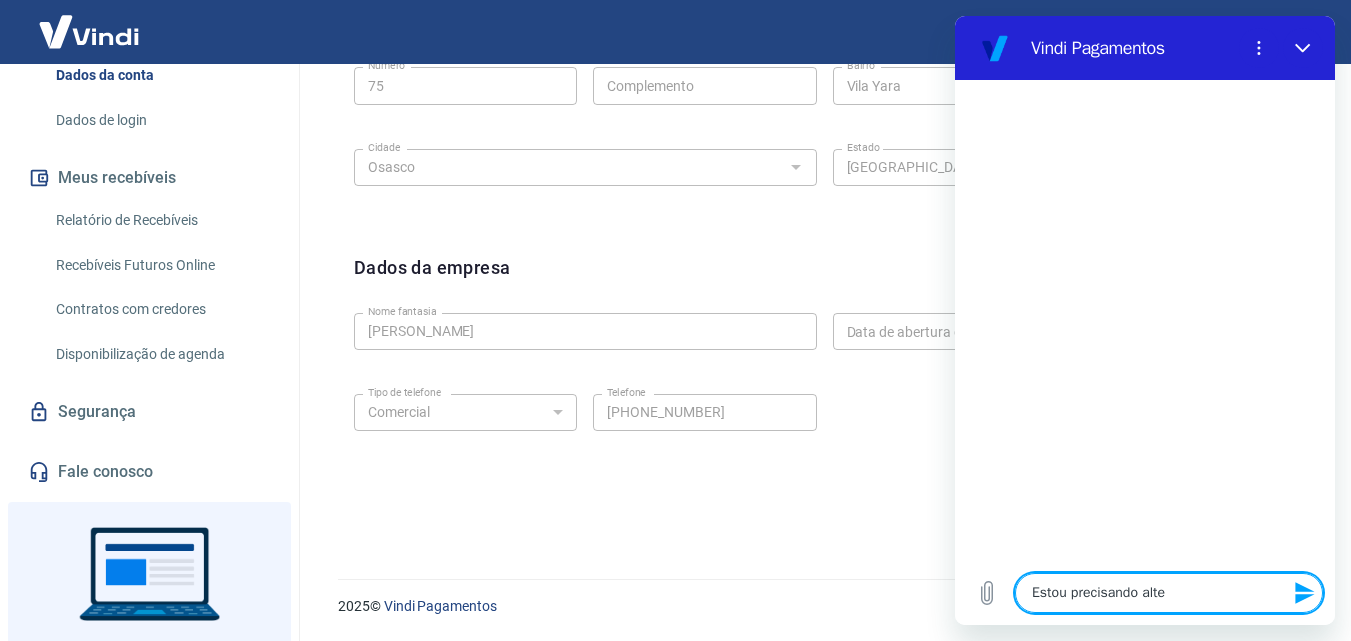 type on "Estou precisando alter" 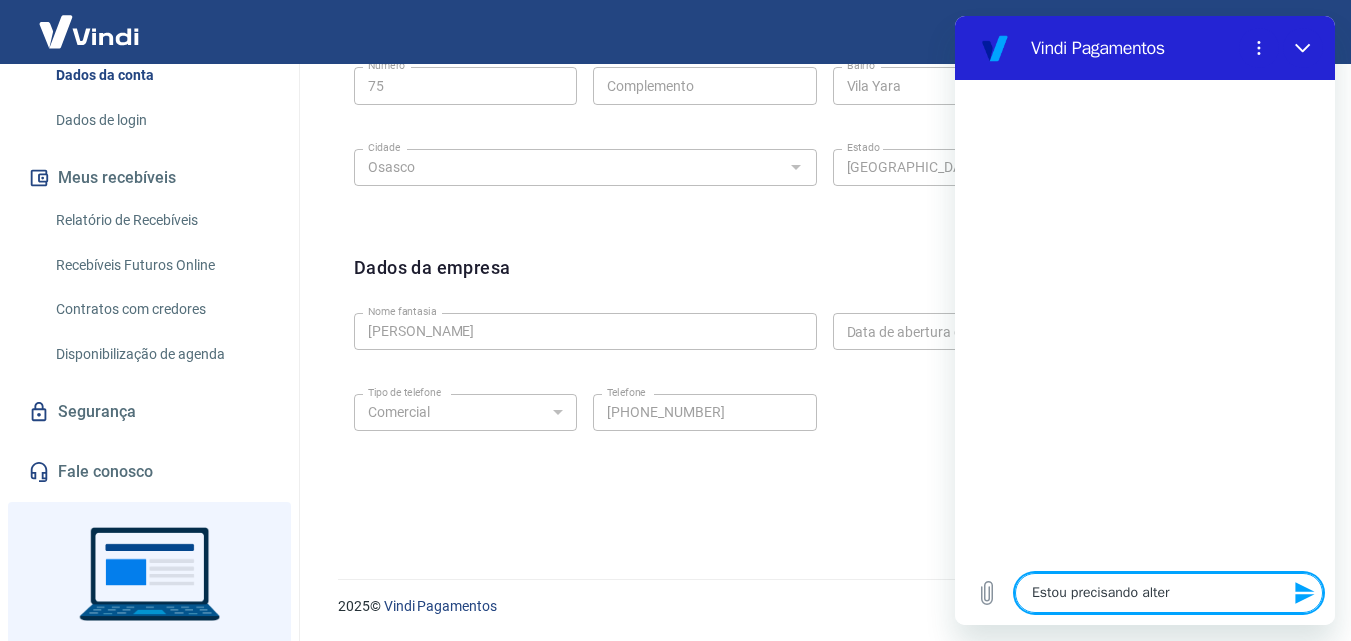 type on "Estou precisando altera" 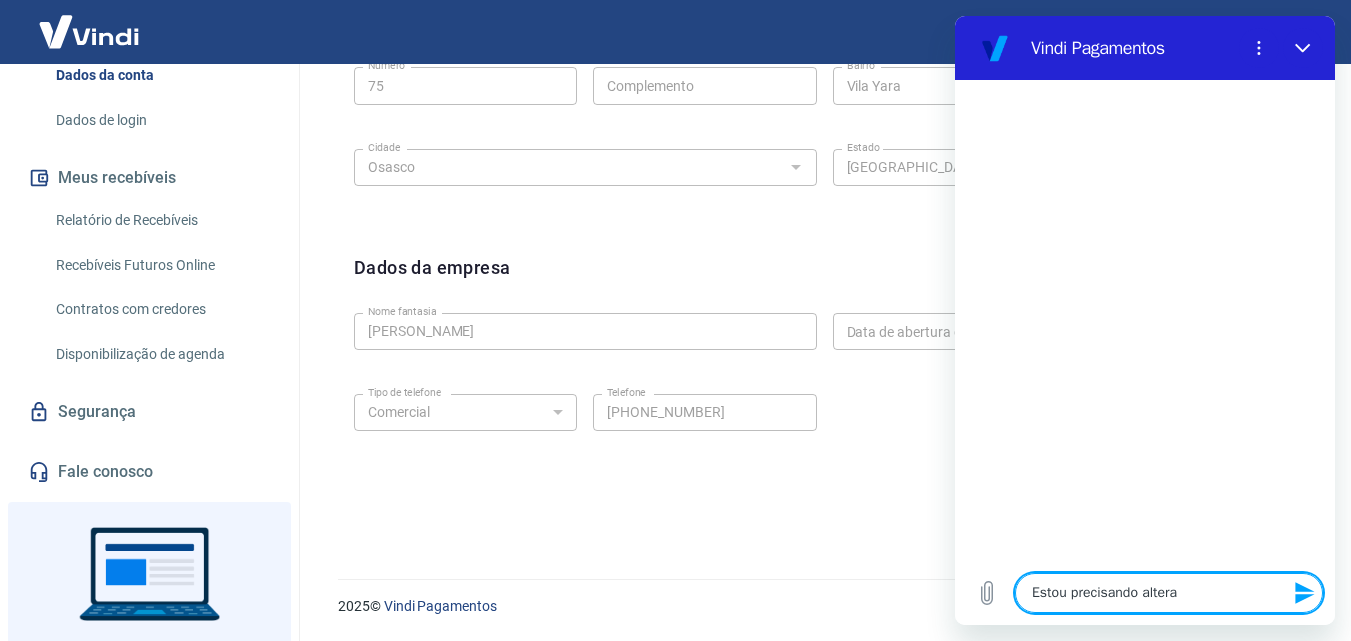 type on "Estou precisando alterar" 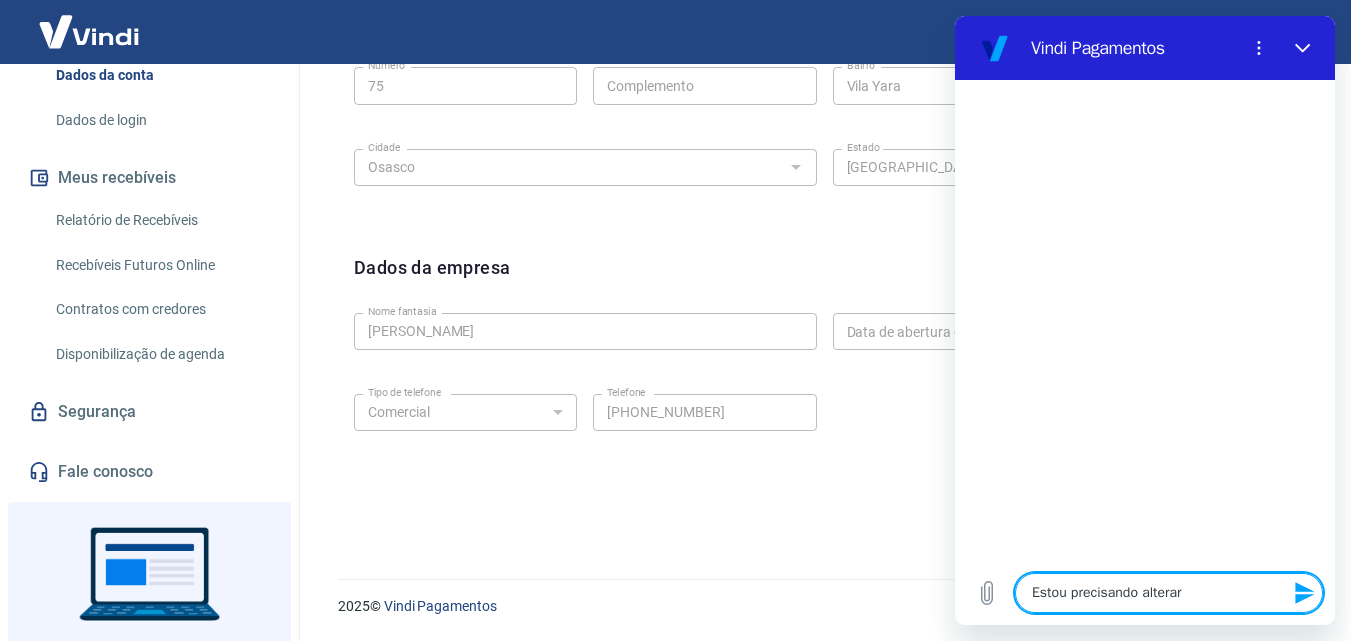 type on "Estou precisando alterar" 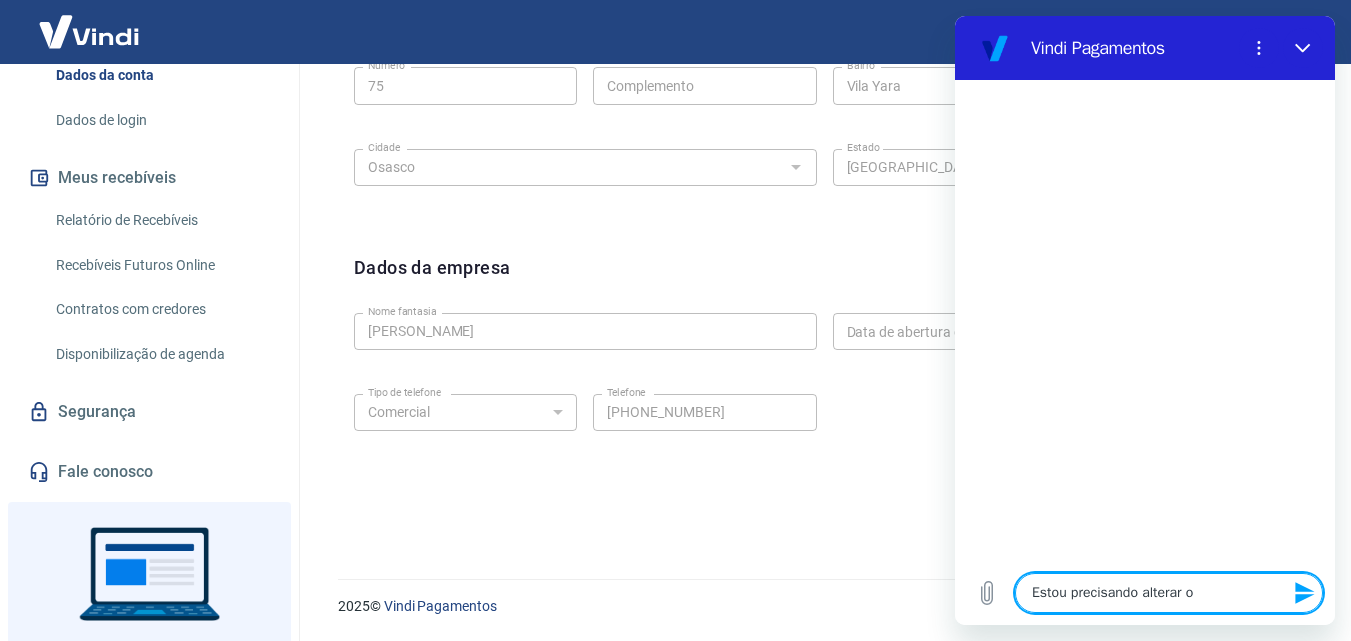 type on "Estou precisando alterar o" 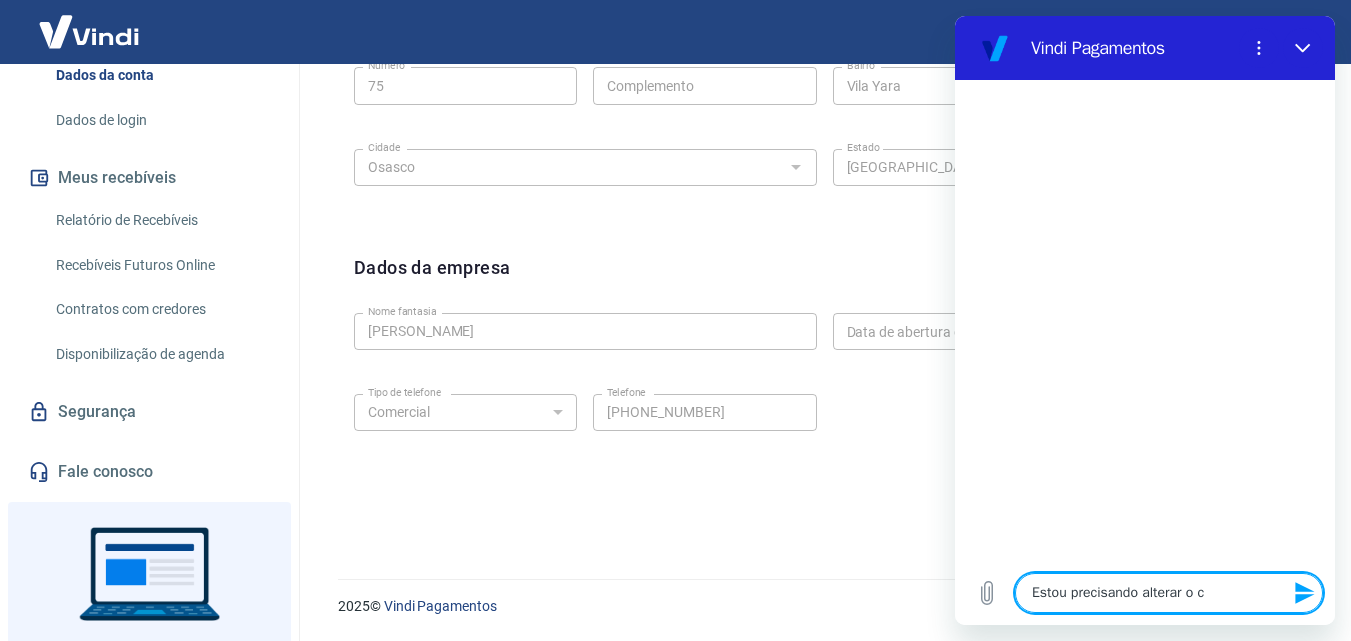 type on "Estou precisando alterar o ca" 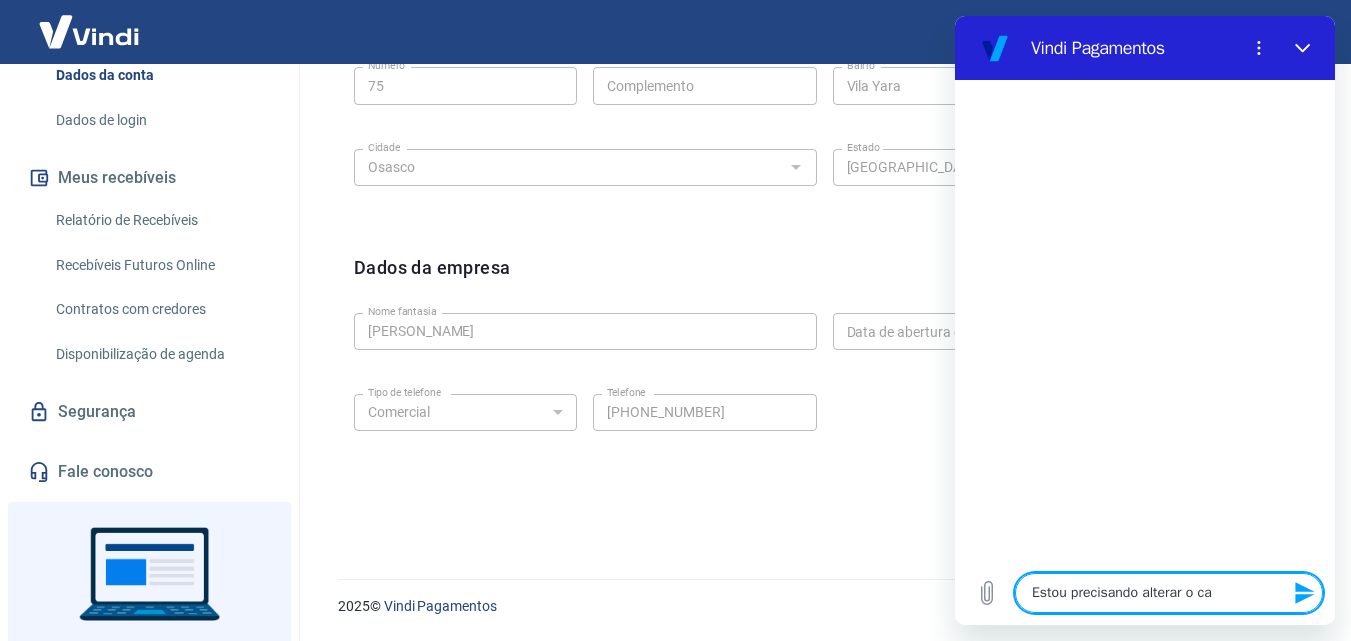 type on "x" 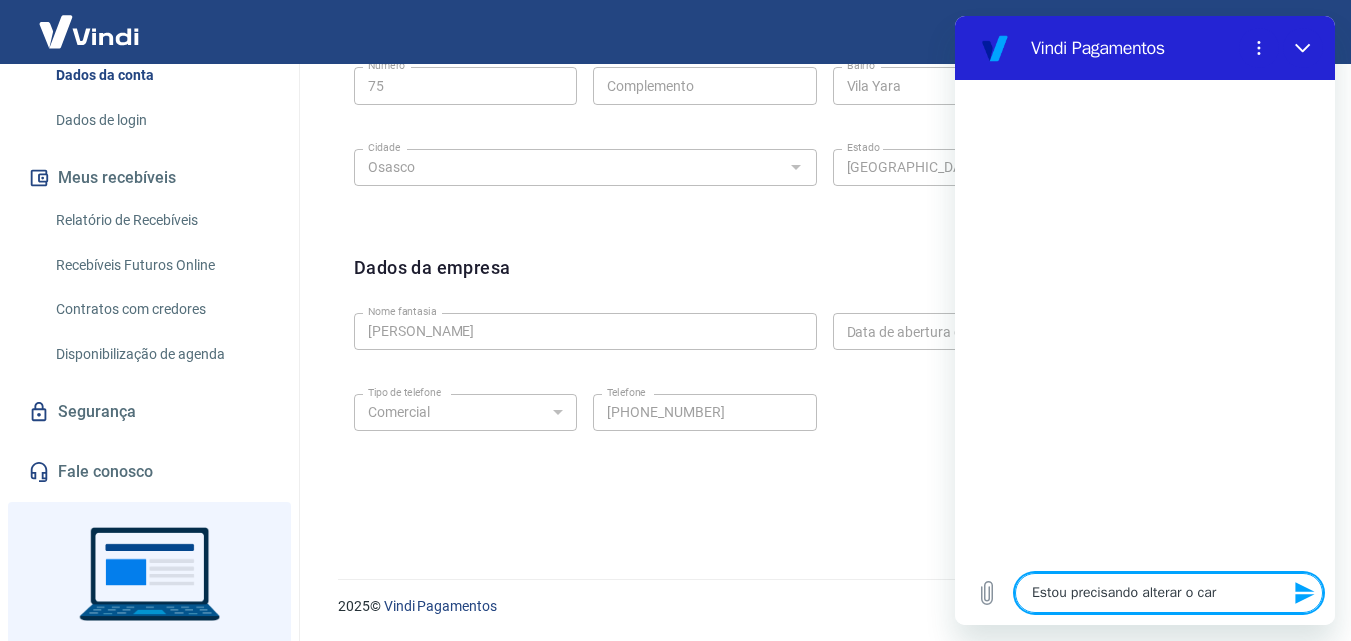 type on "Estou precisando alterar o cart" 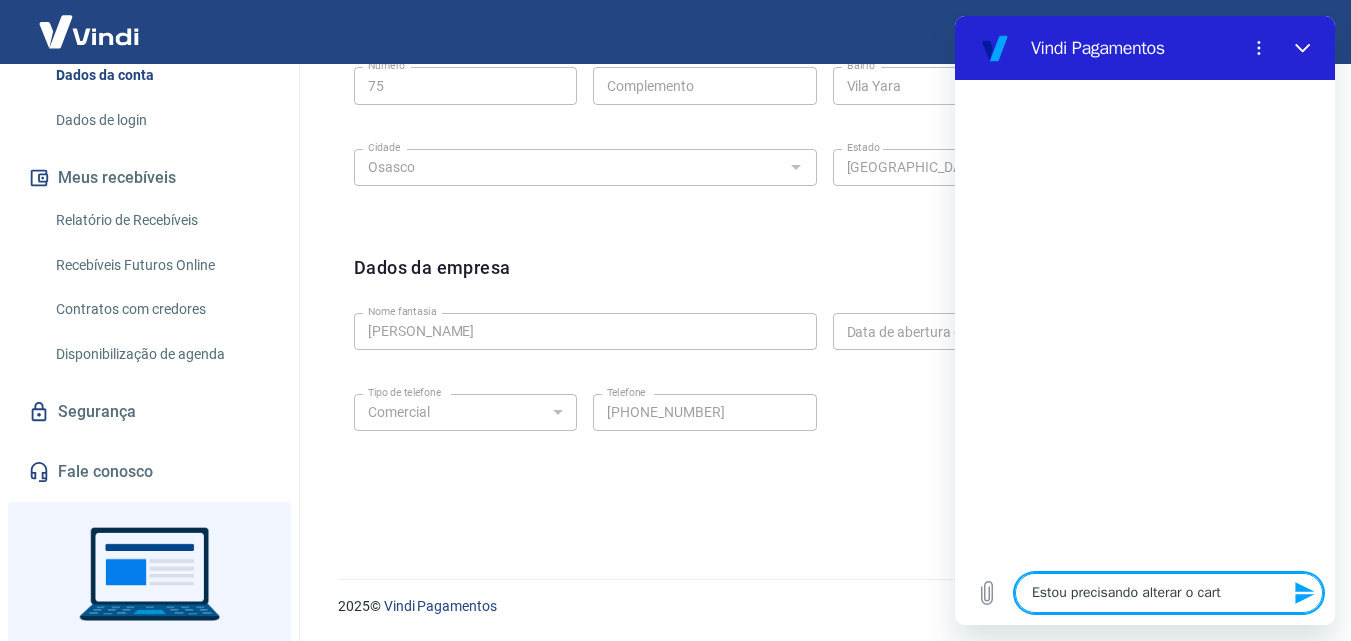 type on "Estou precisando alterar o cartã" 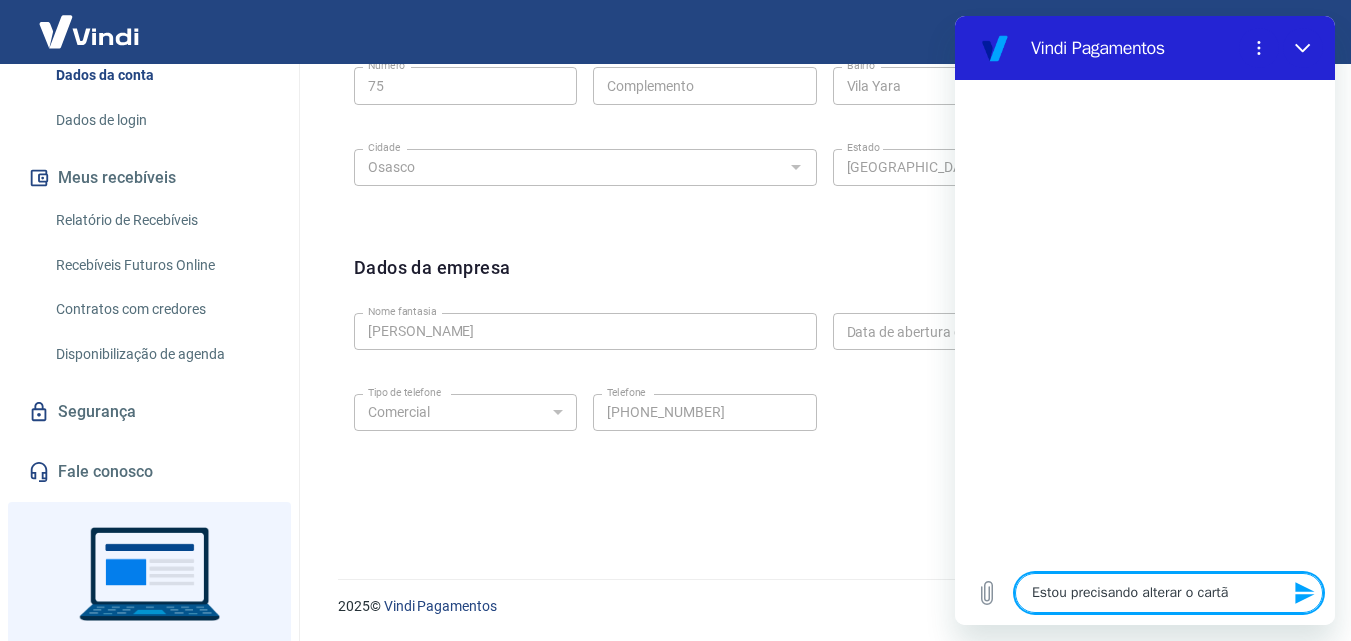 type on "Estou precisando alterar o cartão" 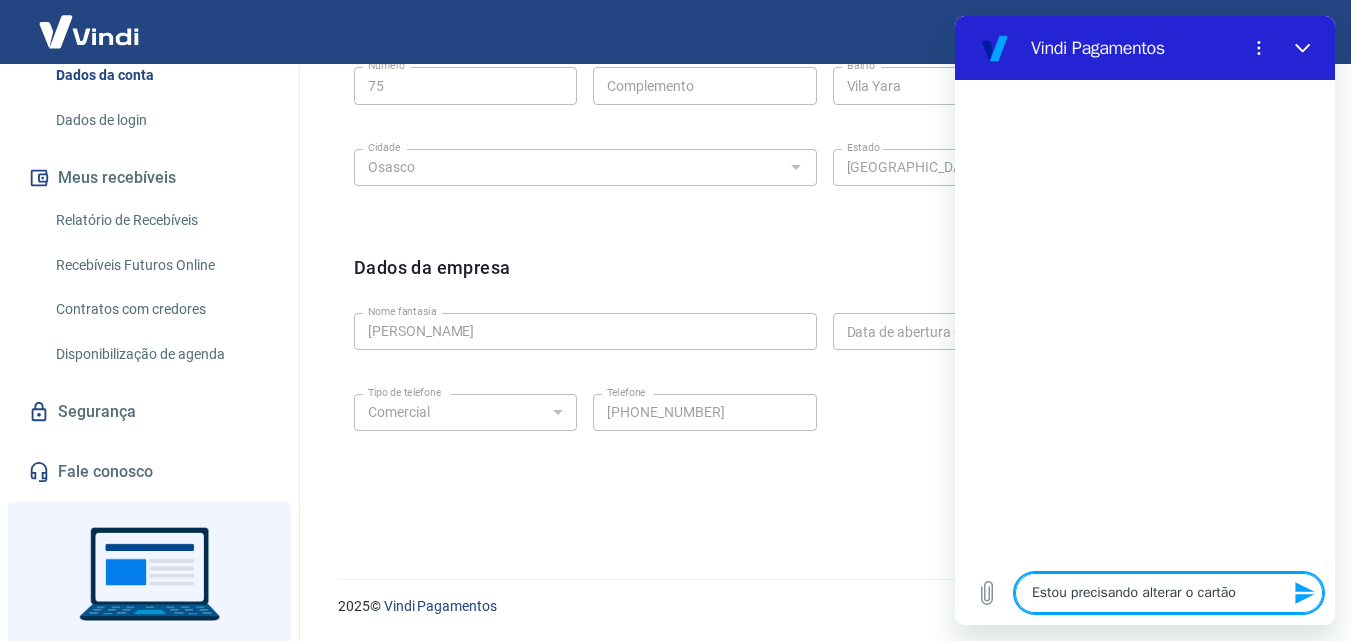 type 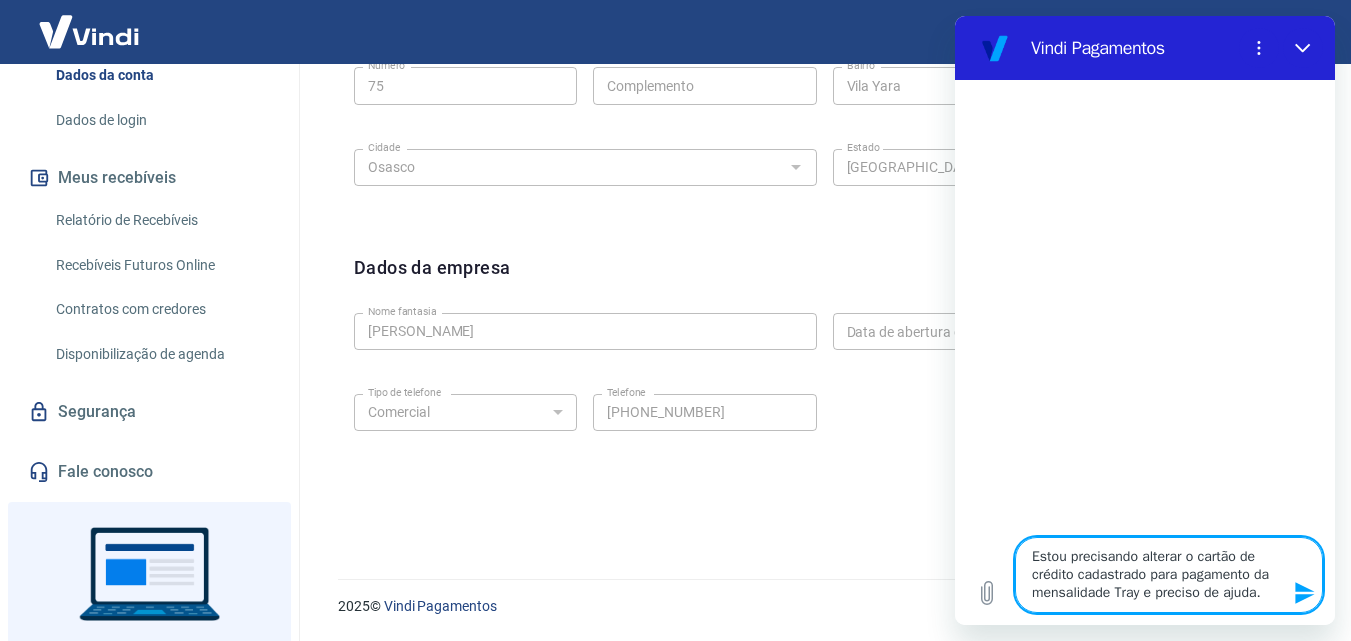 click 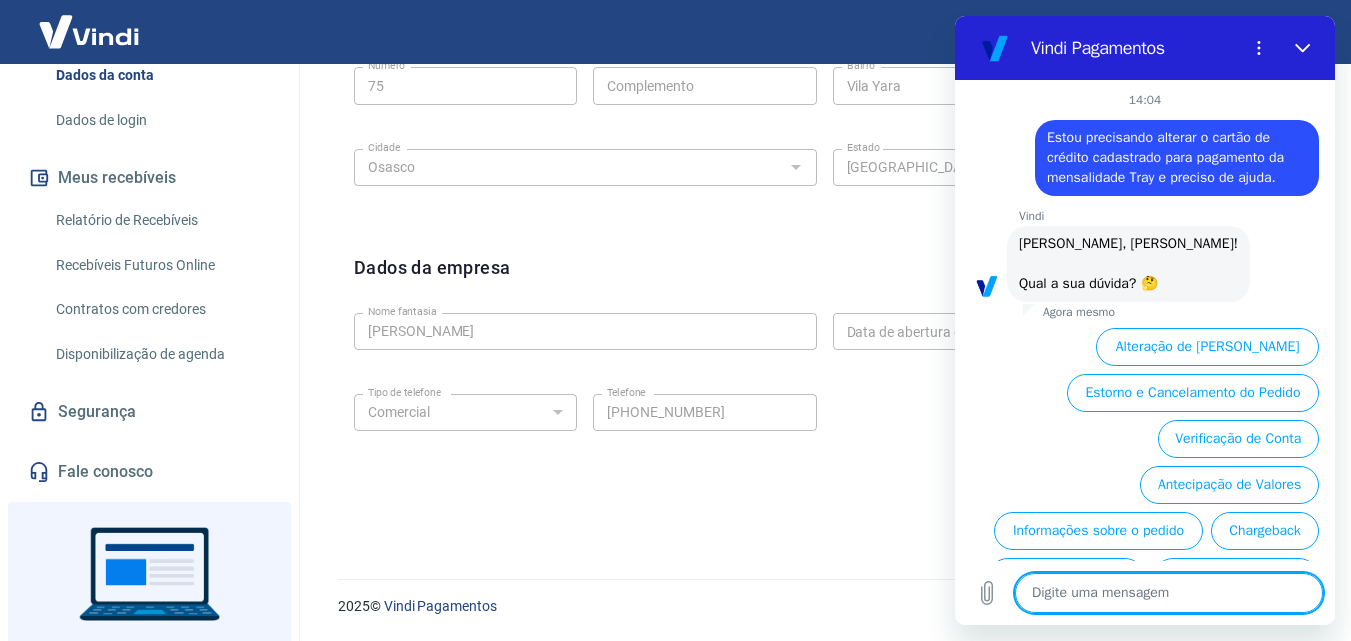 scroll, scrollTop: 86, scrollLeft: 0, axis: vertical 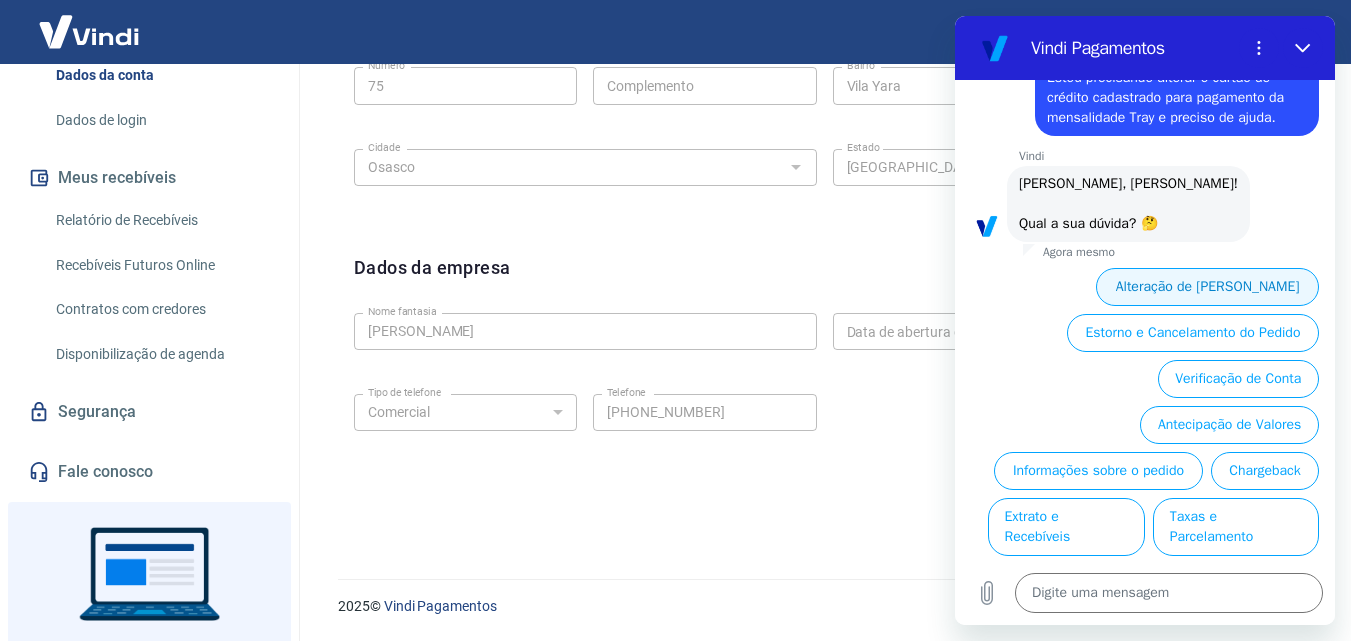 click on "Alteração de [PERSON_NAME]" at bounding box center [1207, 287] 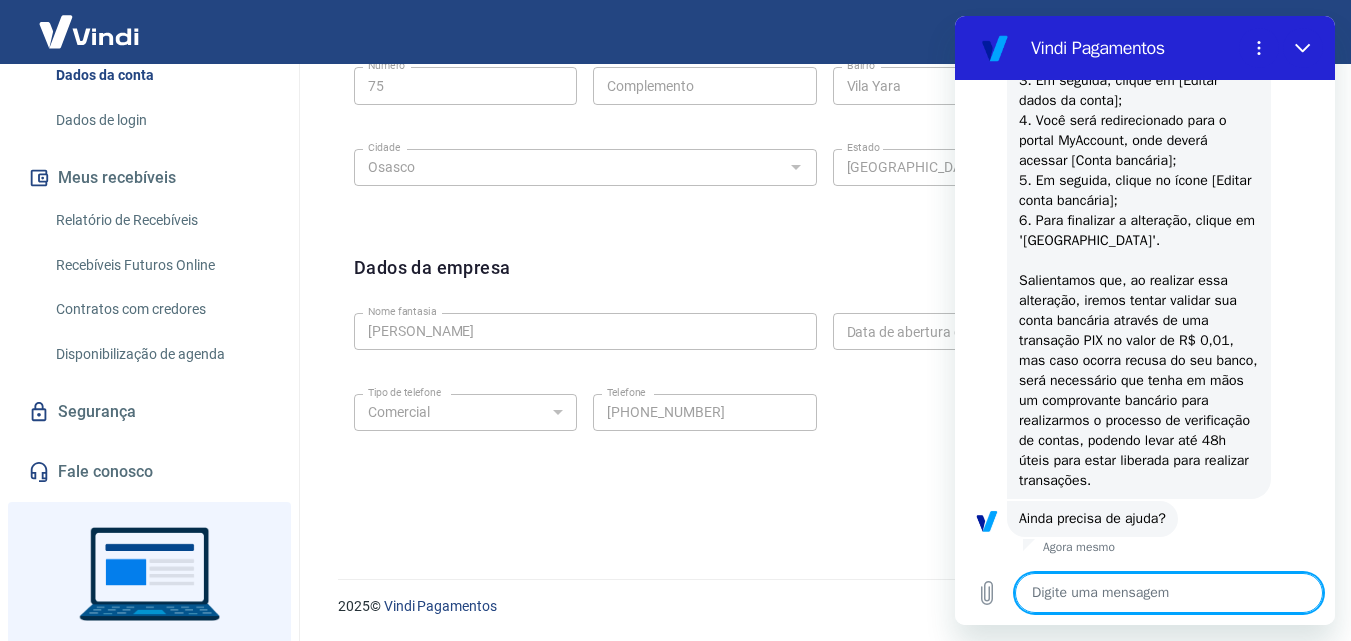 scroll, scrollTop: 502, scrollLeft: 0, axis: vertical 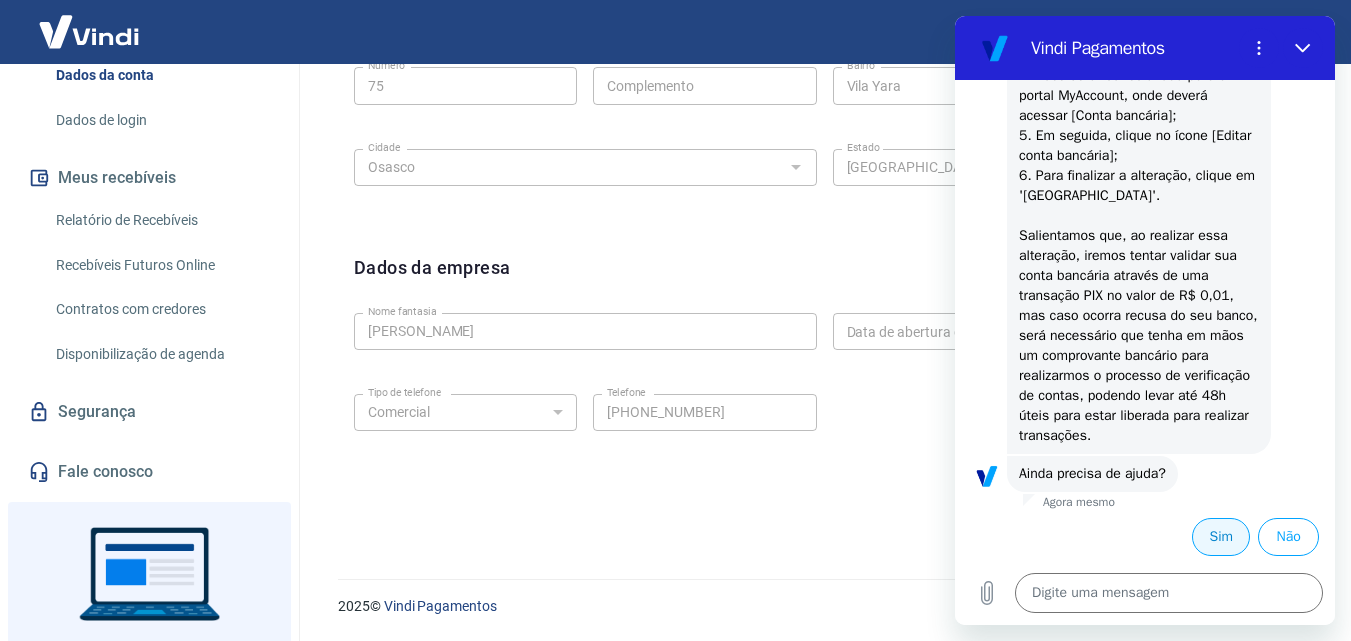 click on "Sim" at bounding box center (1221, 537) 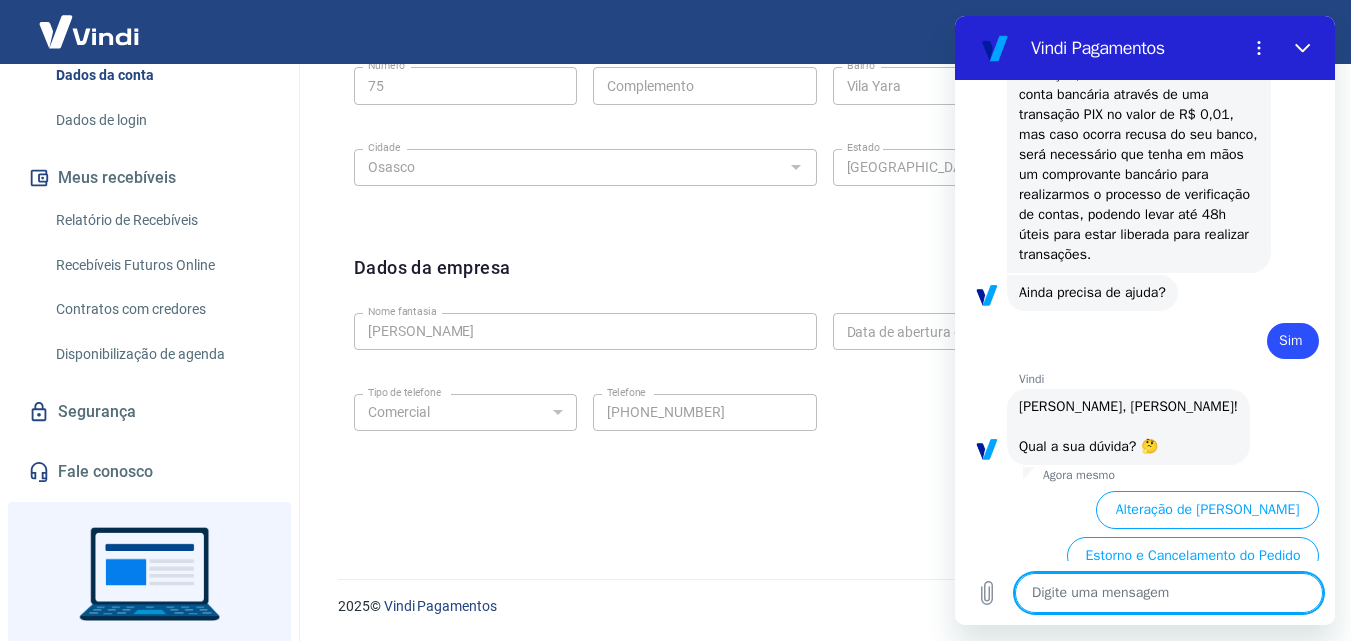 scroll, scrollTop: 932, scrollLeft: 0, axis: vertical 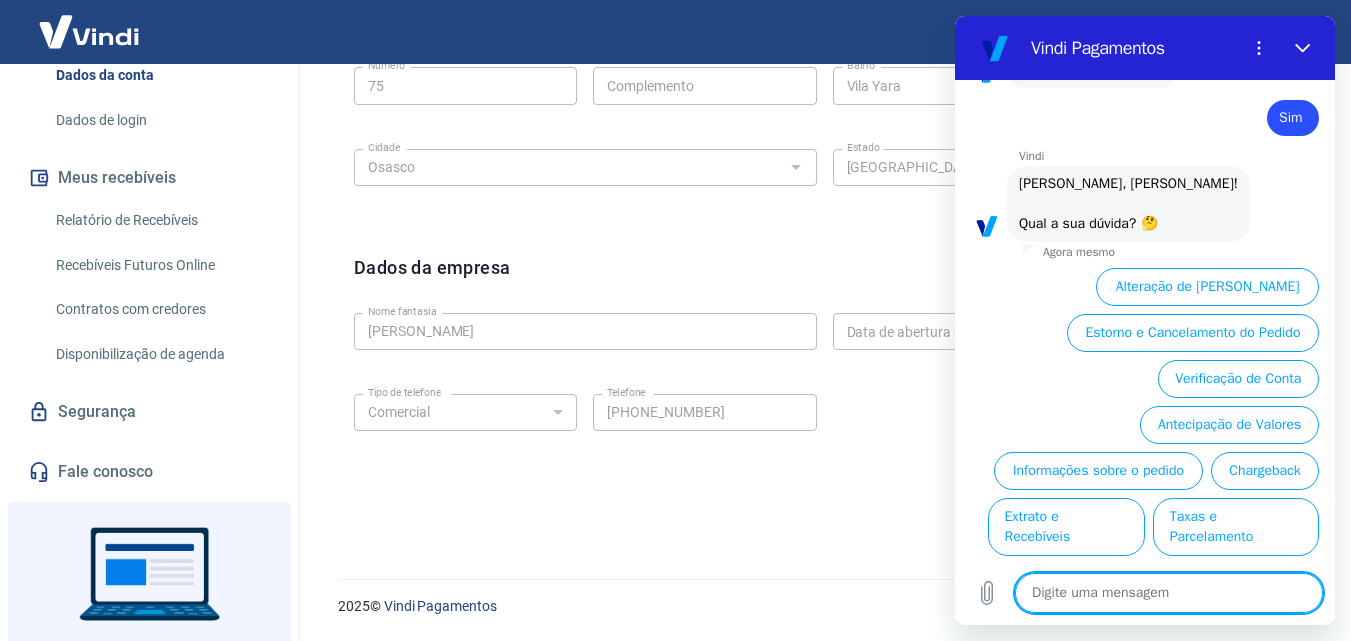 click at bounding box center (1169, 593) 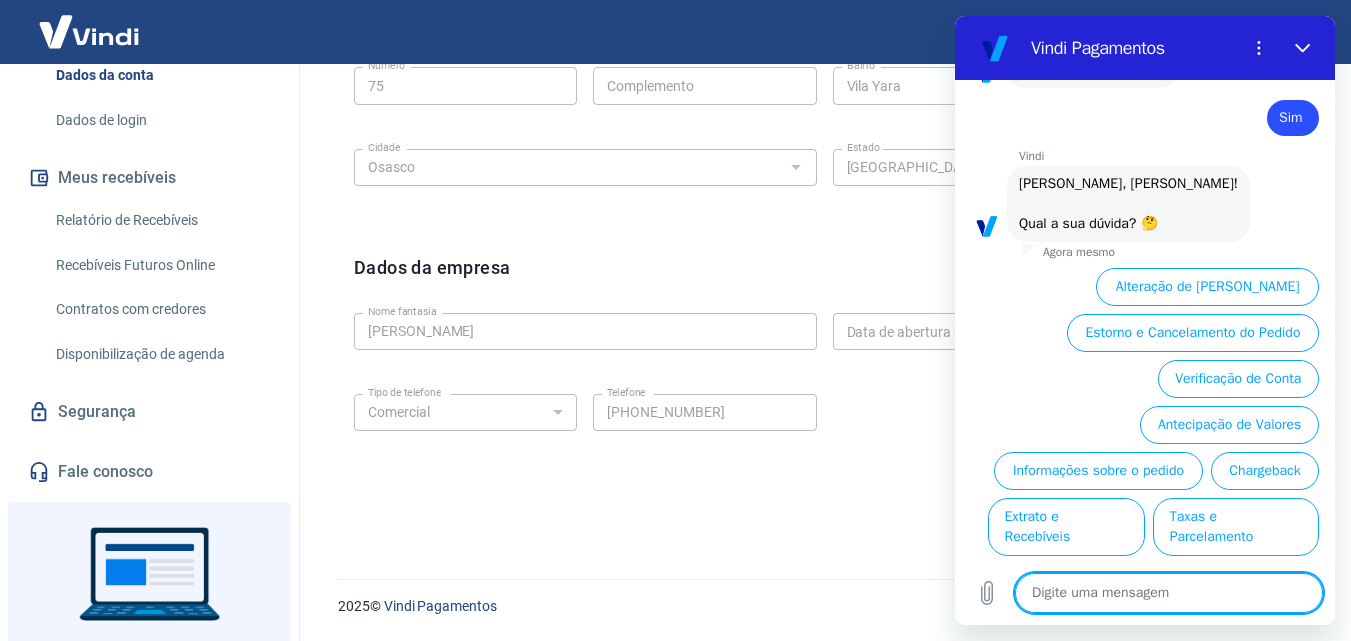 click on "Fale conosco" at bounding box center [149, 472] 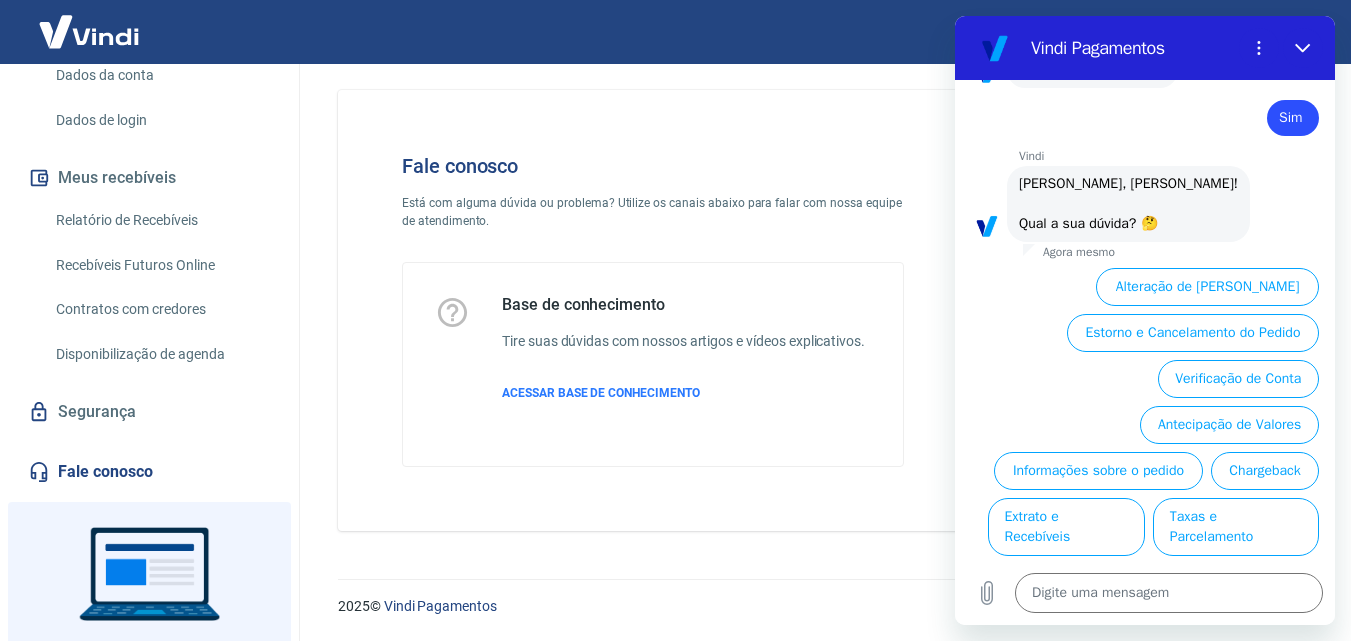 scroll, scrollTop: 14, scrollLeft: 0, axis: vertical 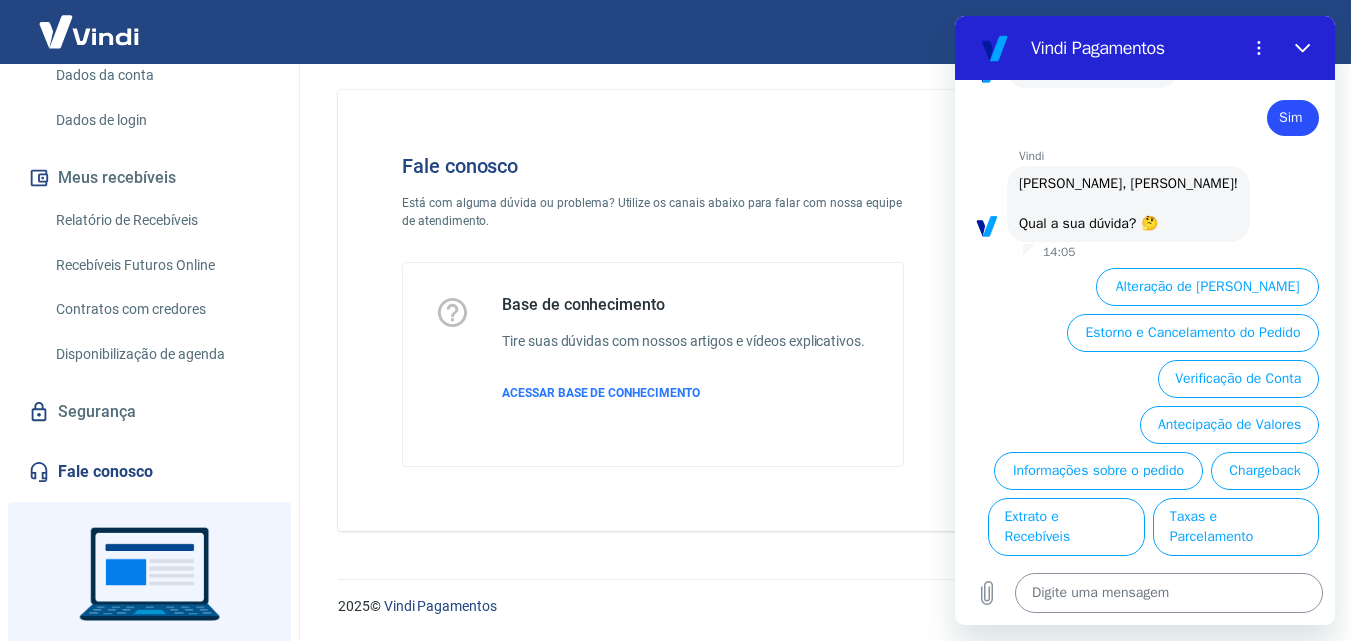 click at bounding box center (1169, 593) 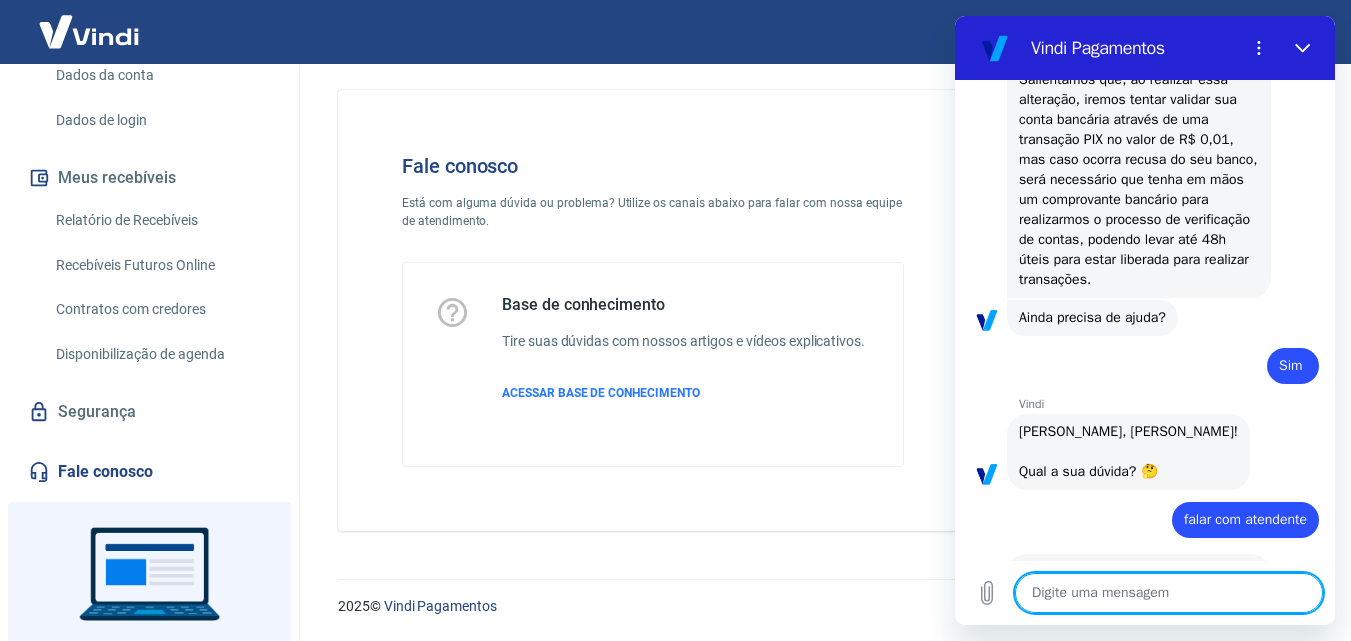 scroll, scrollTop: 726, scrollLeft: 0, axis: vertical 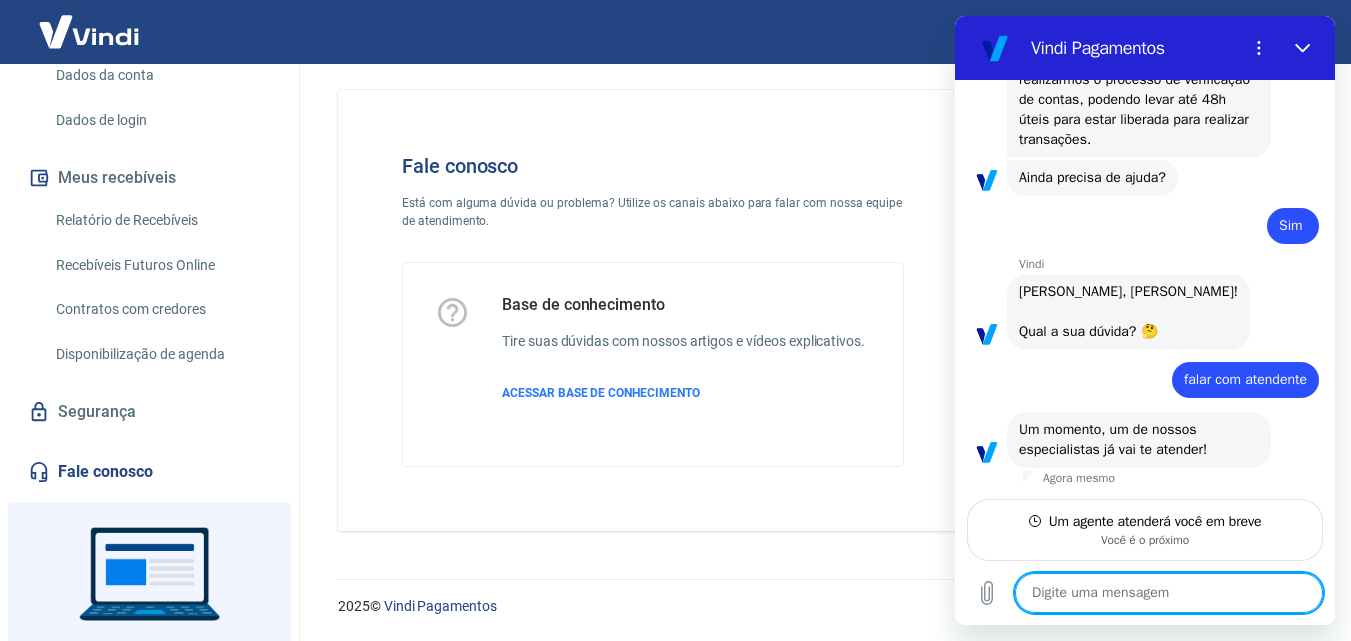 click at bounding box center [1169, 593] 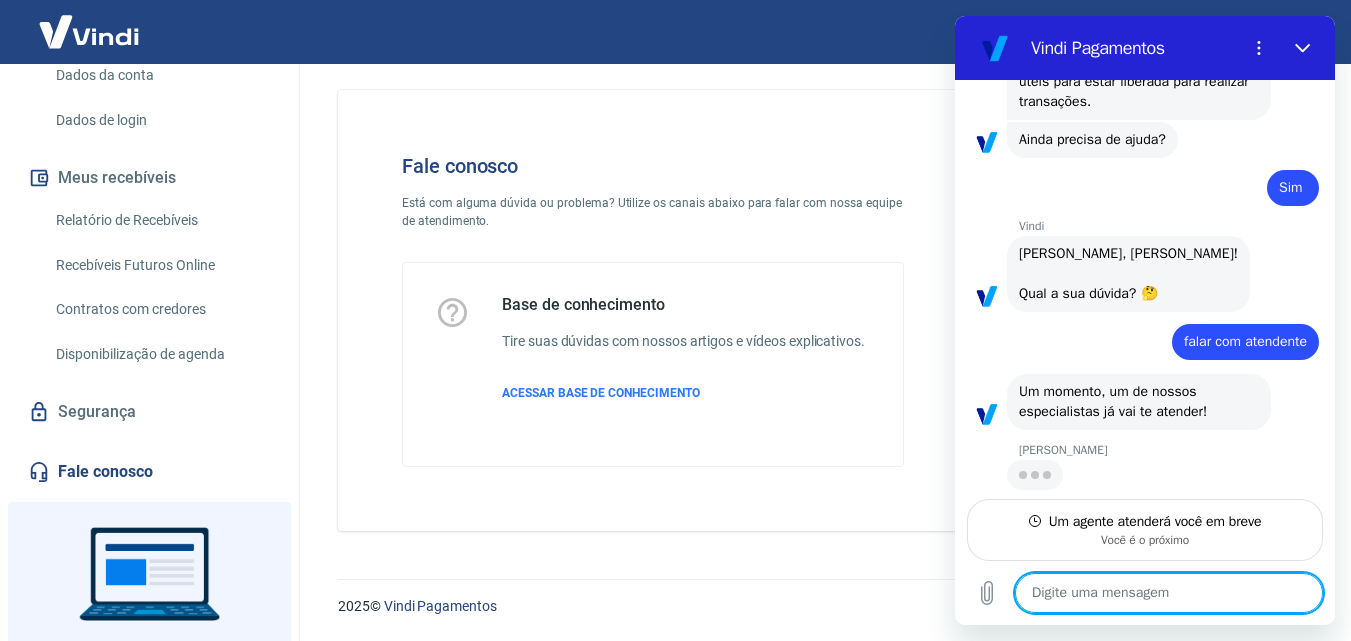 scroll, scrollTop: 836, scrollLeft: 0, axis: vertical 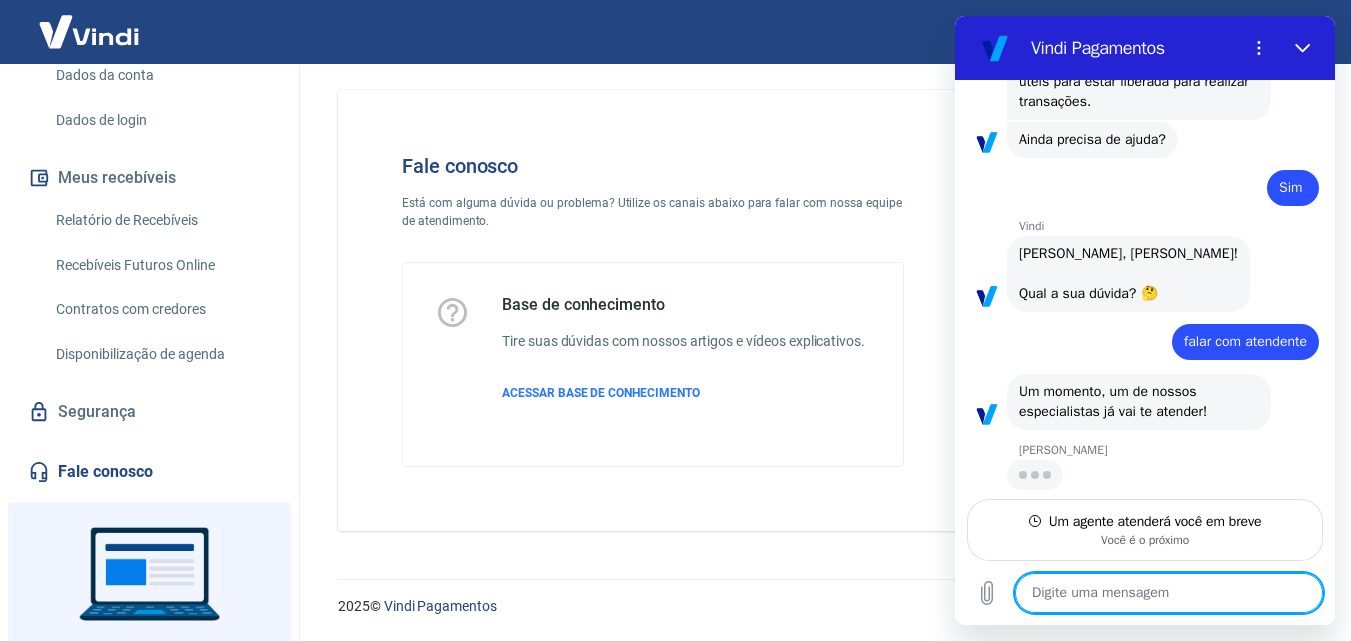 click at bounding box center [1169, 593] 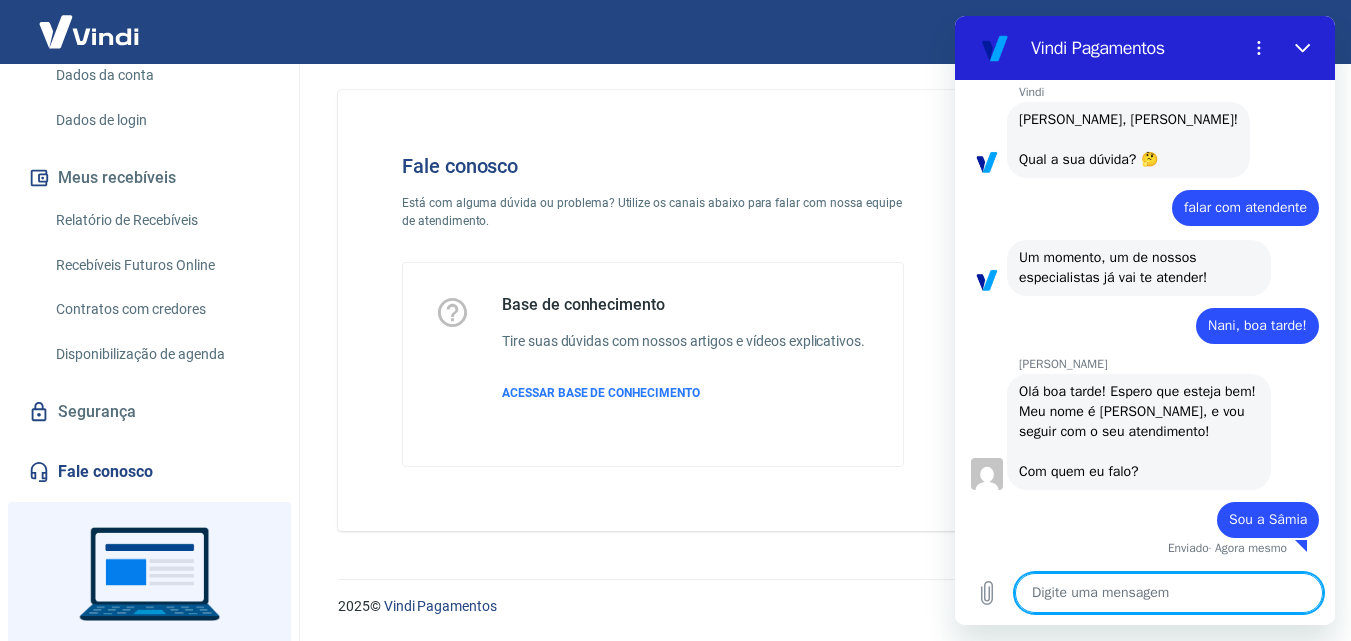 scroll, scrollTop: 990, scrollLeft: 0, axis: vertical 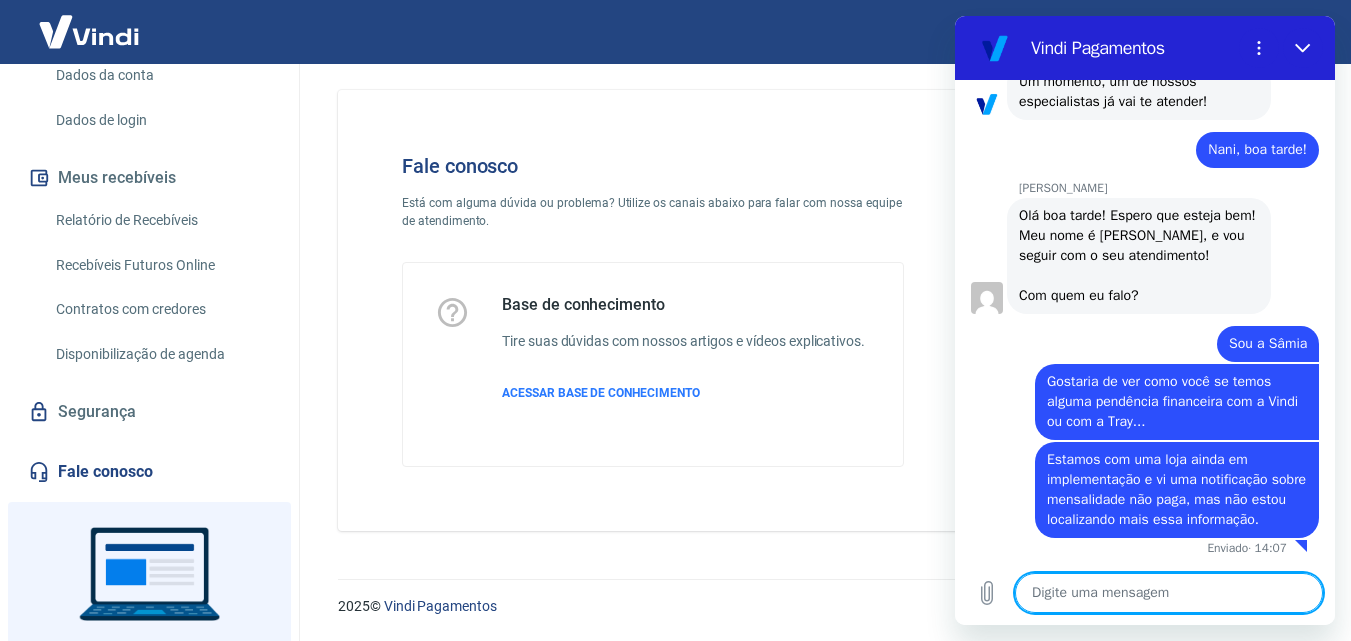 click at bounding box center [1169, 593] 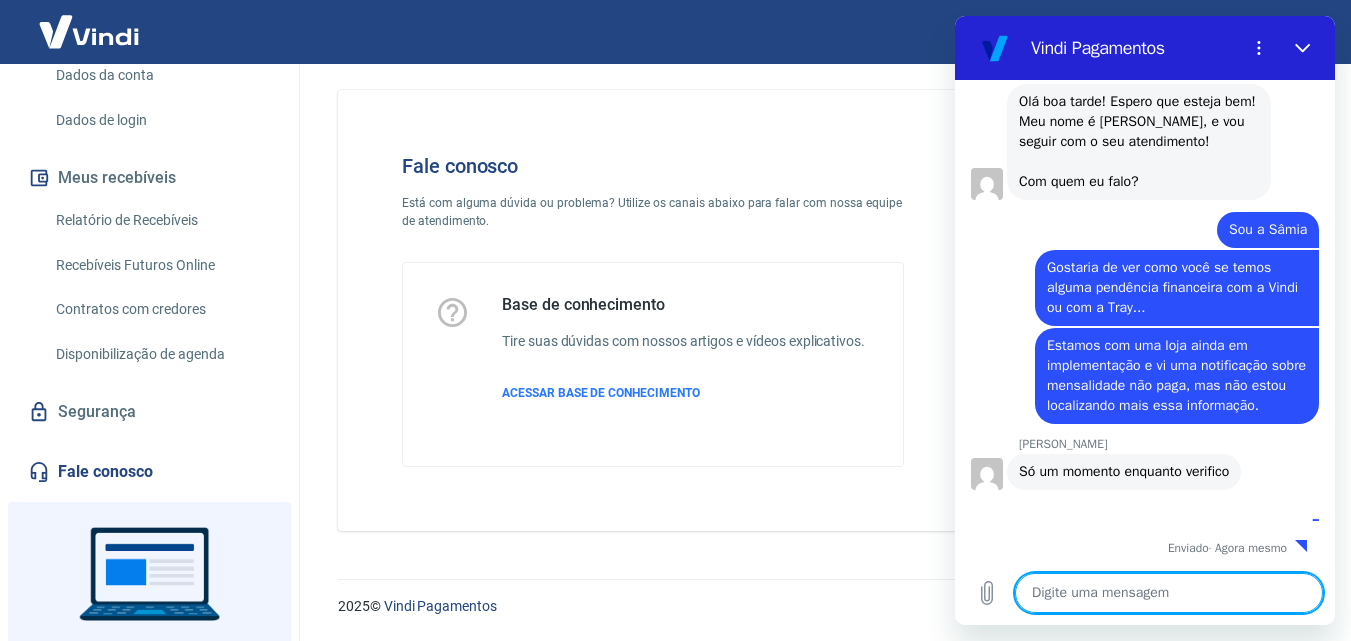 scroll, scrollTop: 1300, scrollLeft: 0, axis: vertical 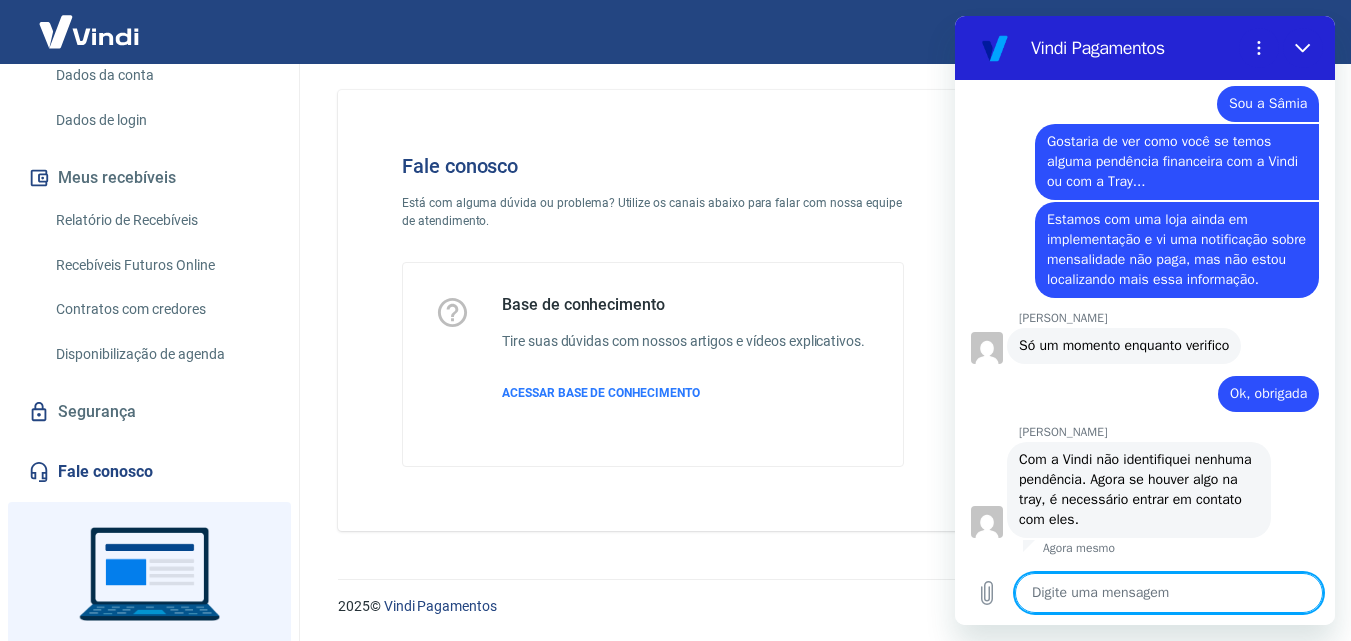 click at bounding box center [1169, 593] 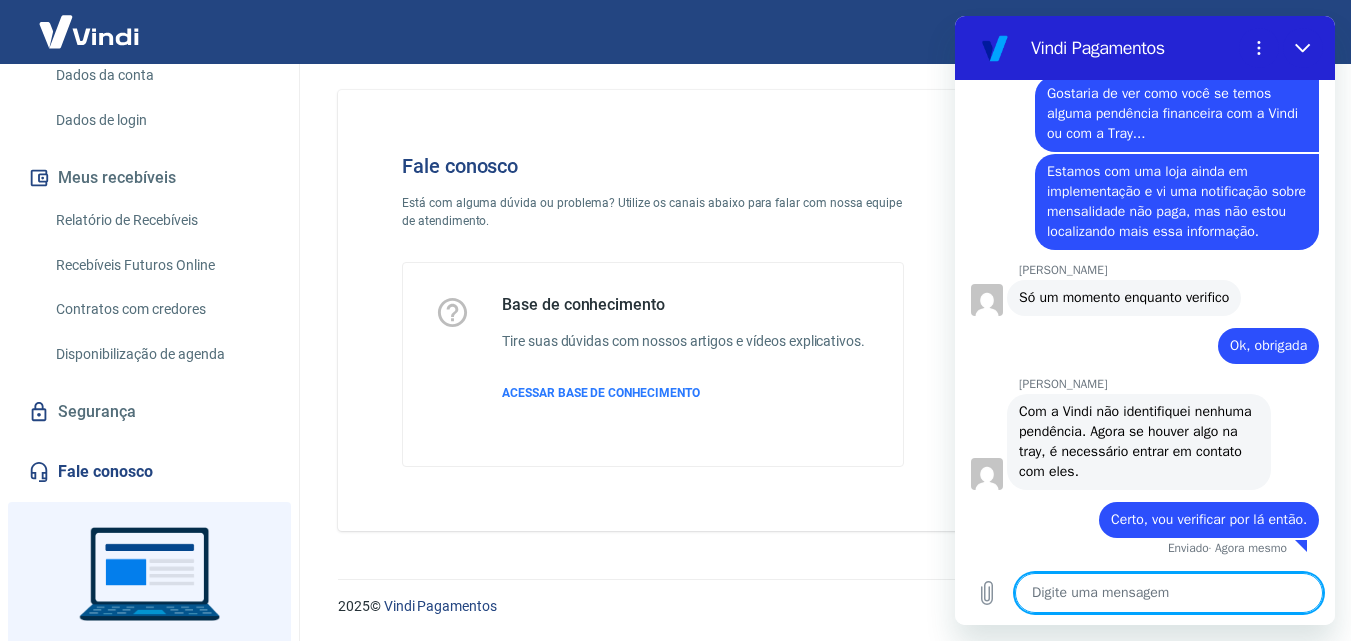 scroll, scrollTop: 1474, scrollLeft: 0, axis: vertical 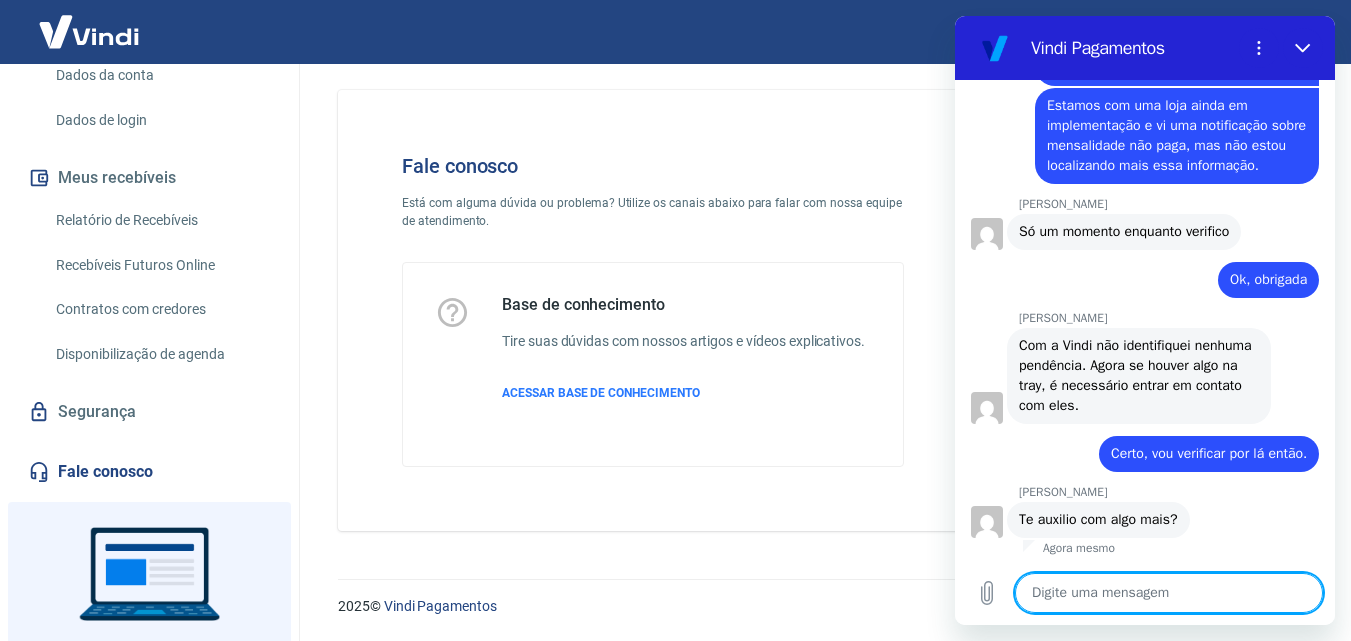 click at bounding box center [1169, 593] 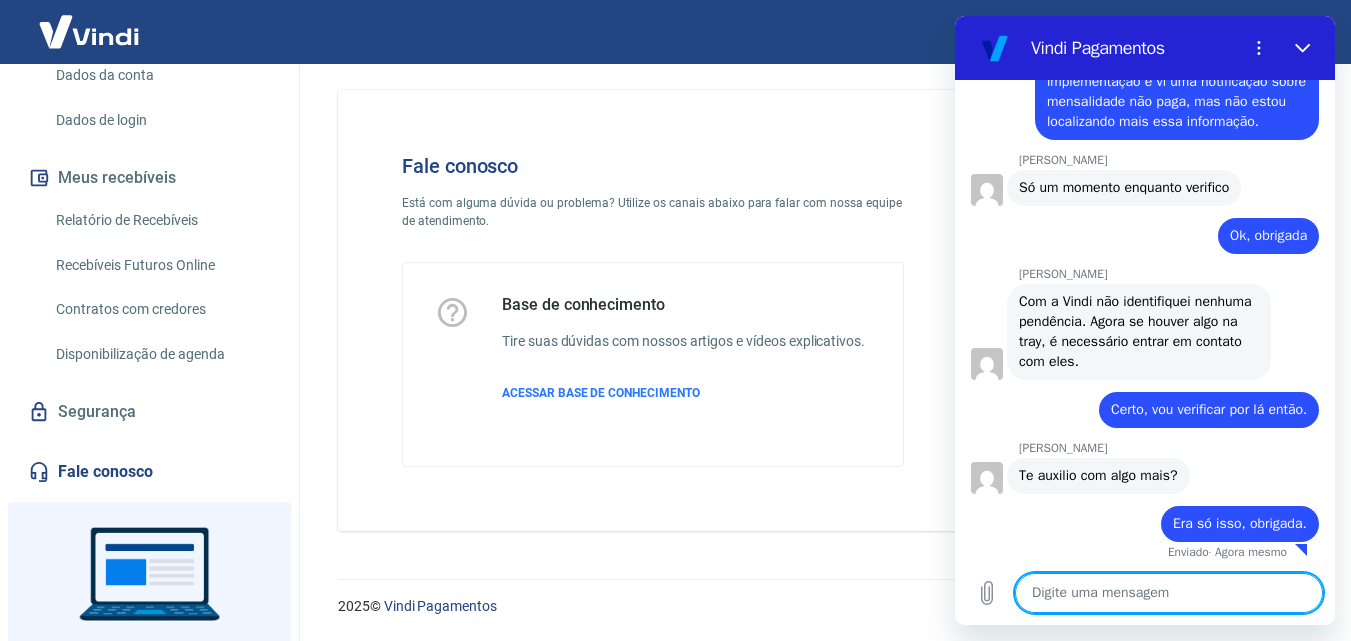 scroll, scrollTop: 1588, scrollLeft: 0, axis: vertical 